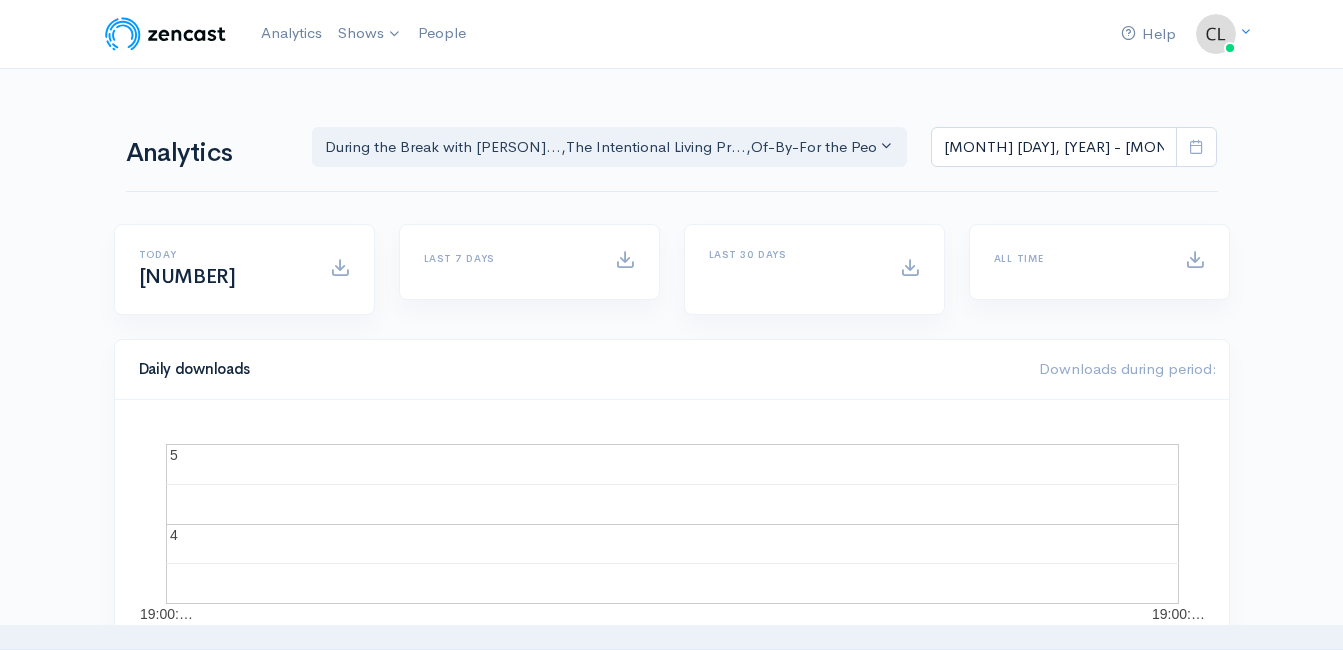 scroll, scrollTop: 0, scrollLeft: 0, axis: both 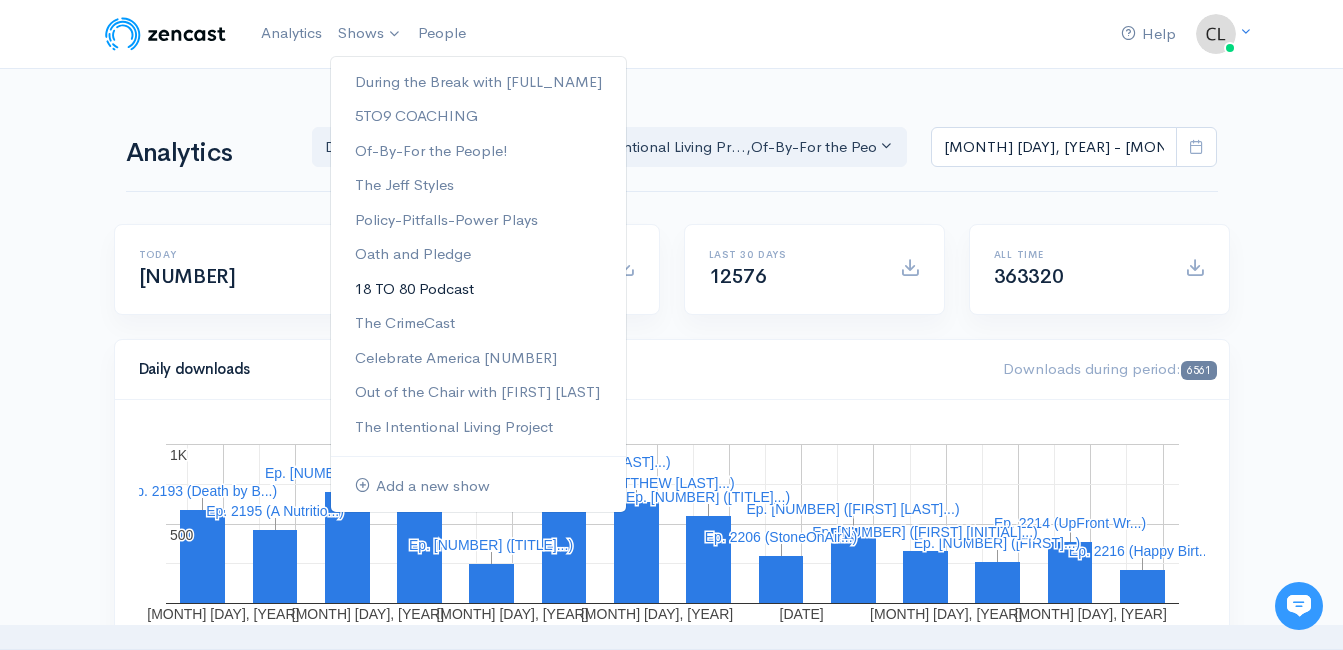 click on "18 TO 80 Podcast" at bounding box center [478, 289] 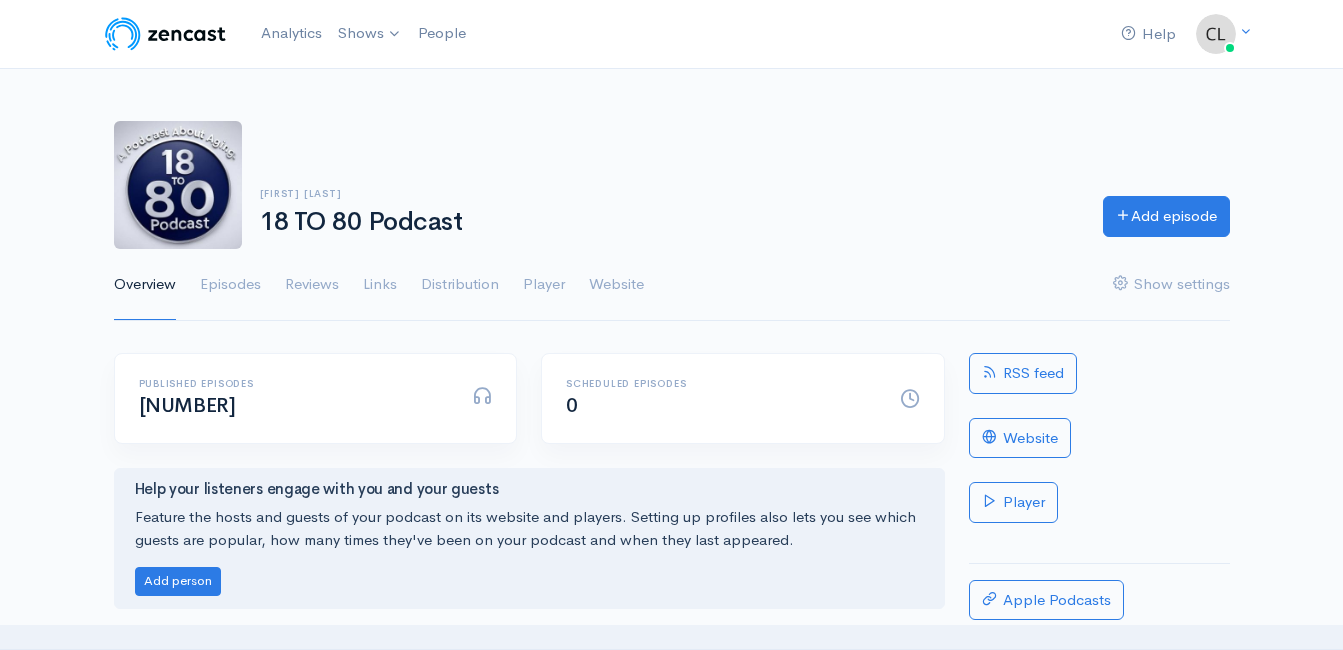 scroll, scrollTop: 0, scrollLeft: 0, axis: both 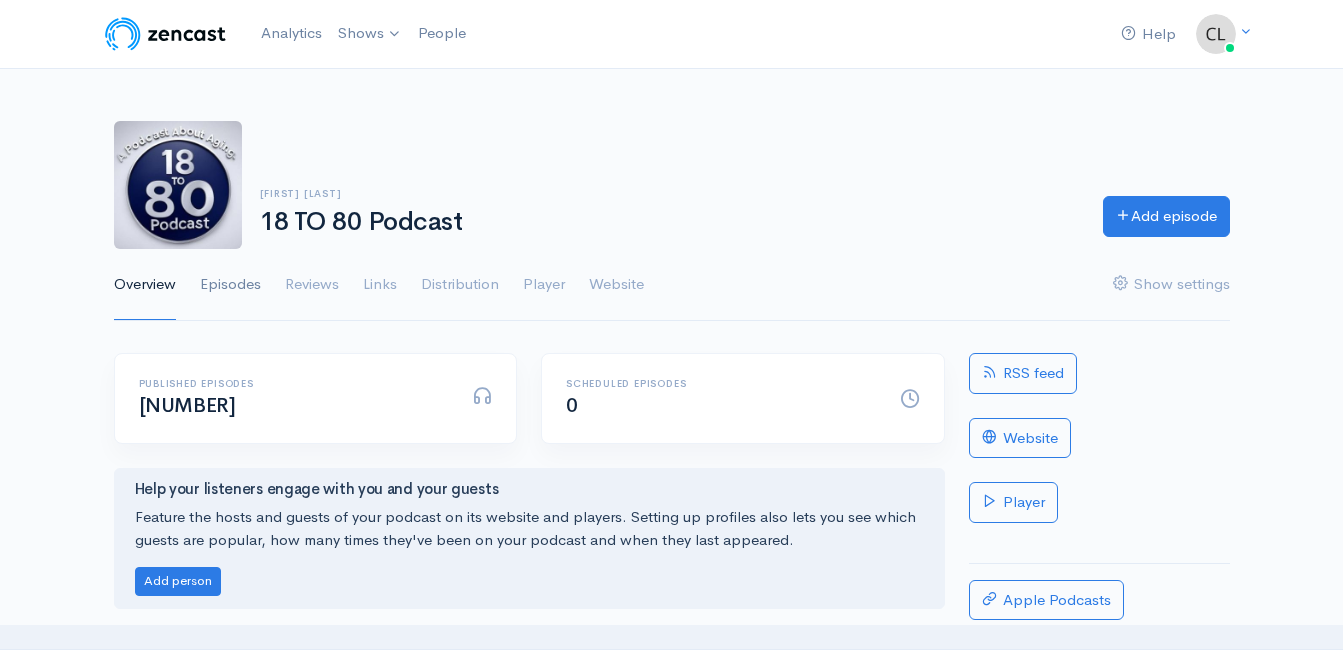 click on "Episodes" at bounding box center [230, 285] 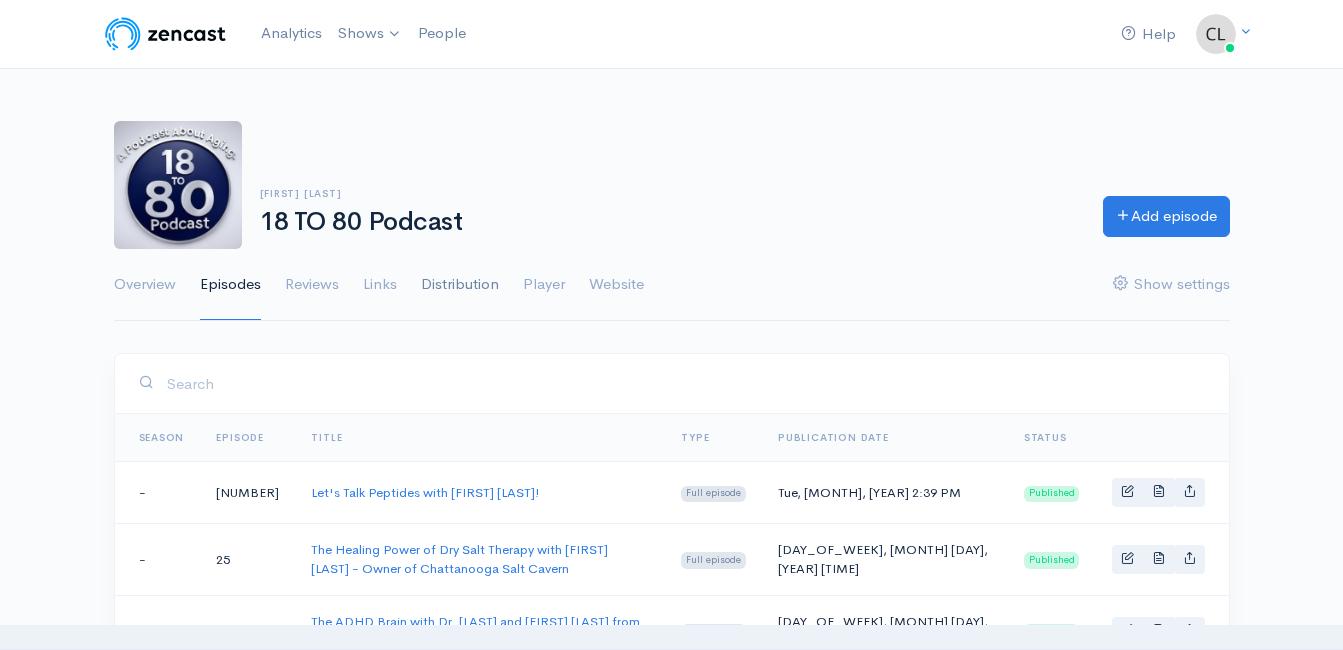 scroll, scrollTop: 0, scrollLeft: 0, axis: both 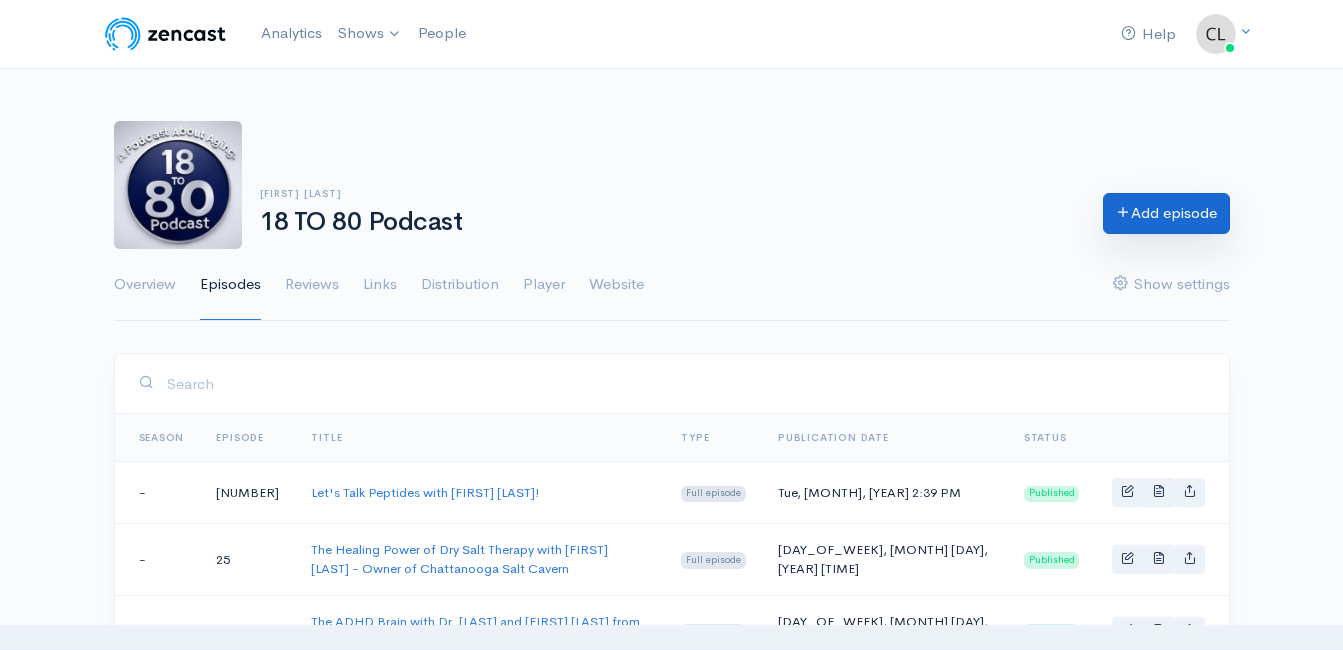 click on "Add episode" at bounding box center (1166, 213) 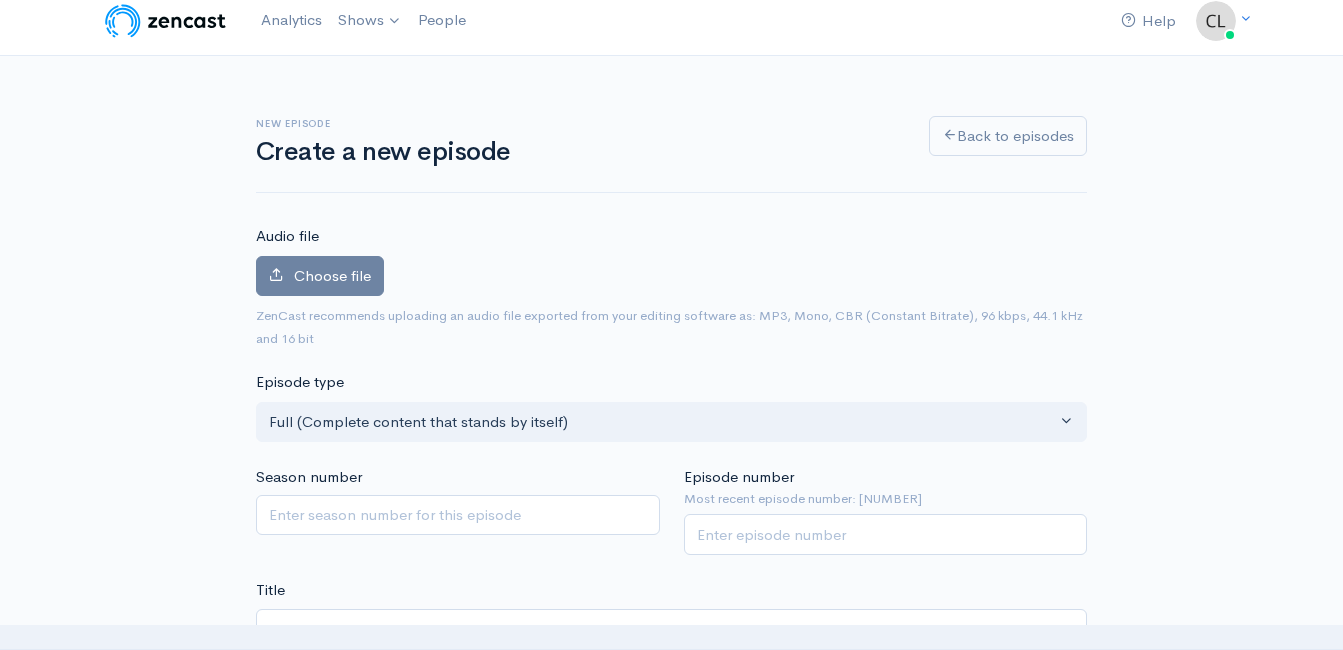 scroll, scrollTop: 0, scrollLeft: 0, axis: both 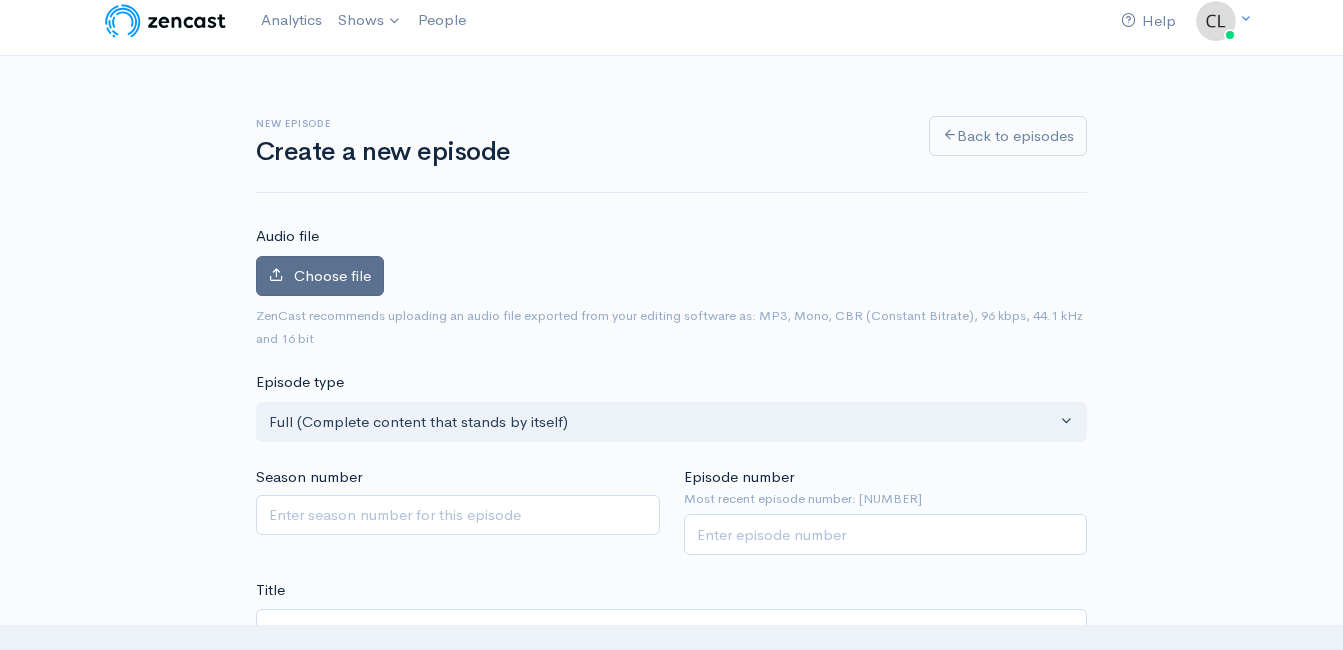 click on "Choose file" at bounding box center (332, 275) 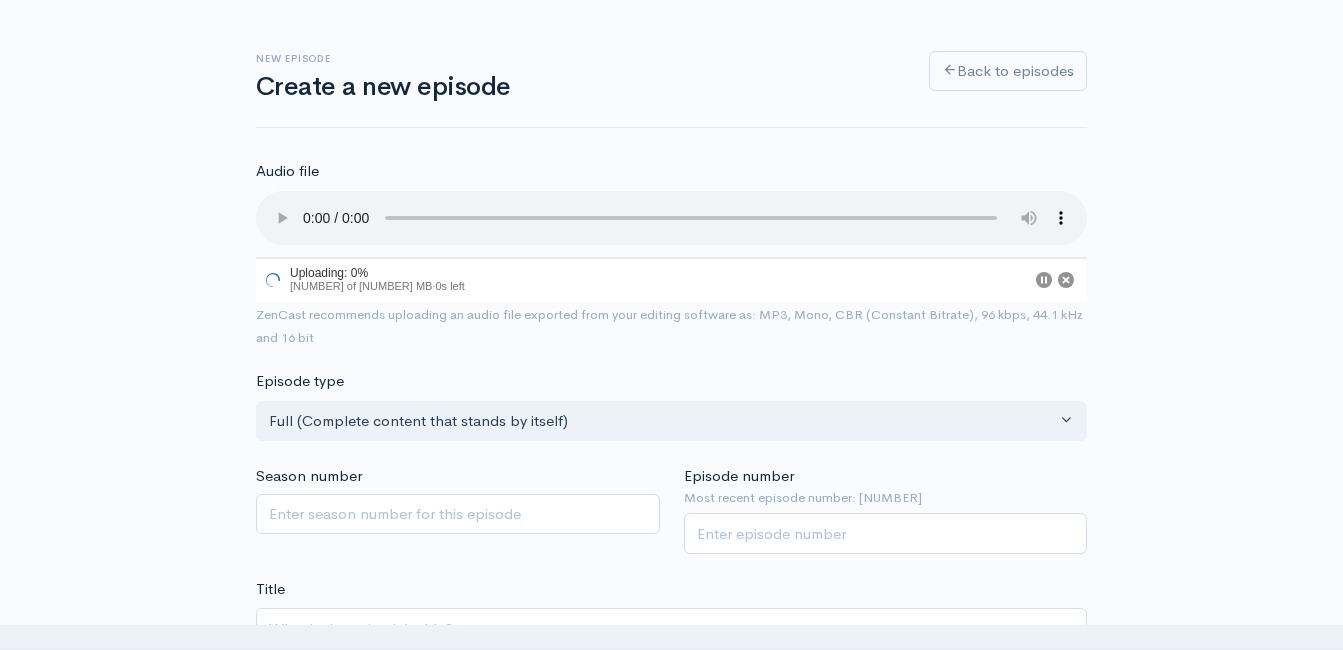 scroll, scrollTop: 113, scrollLeft: 0, axis: vertical 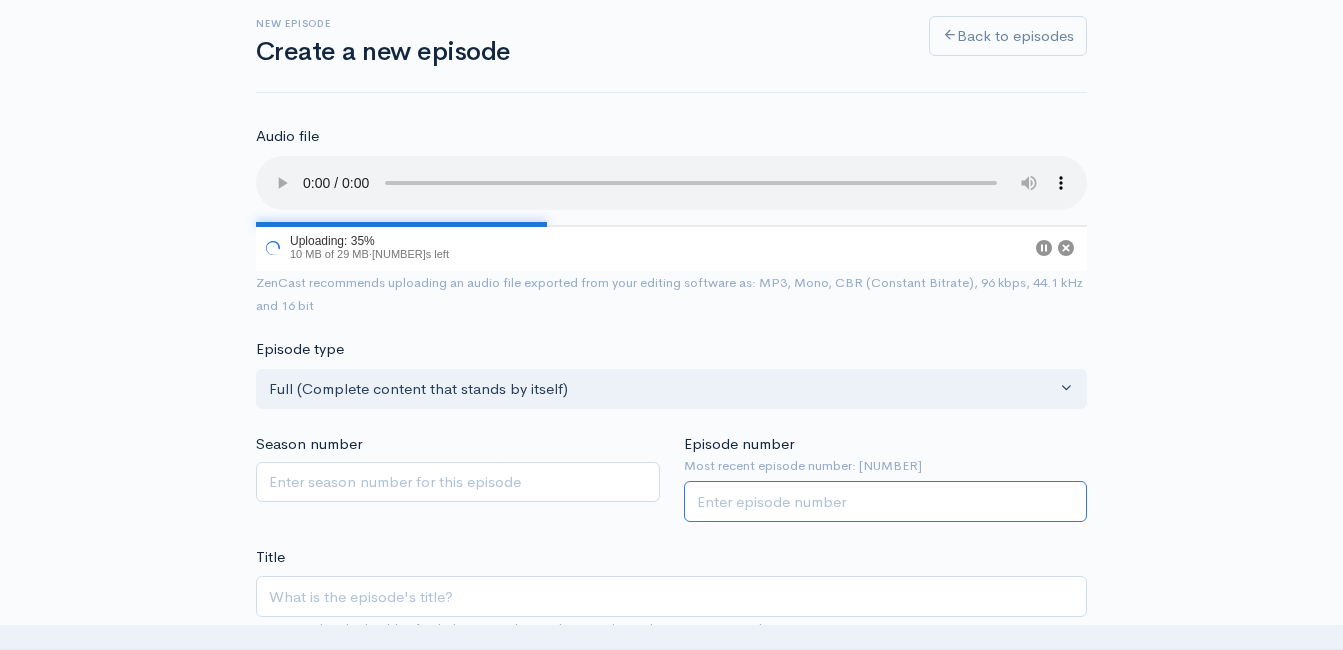click on "Episode number" at bounding box center [886, 501] 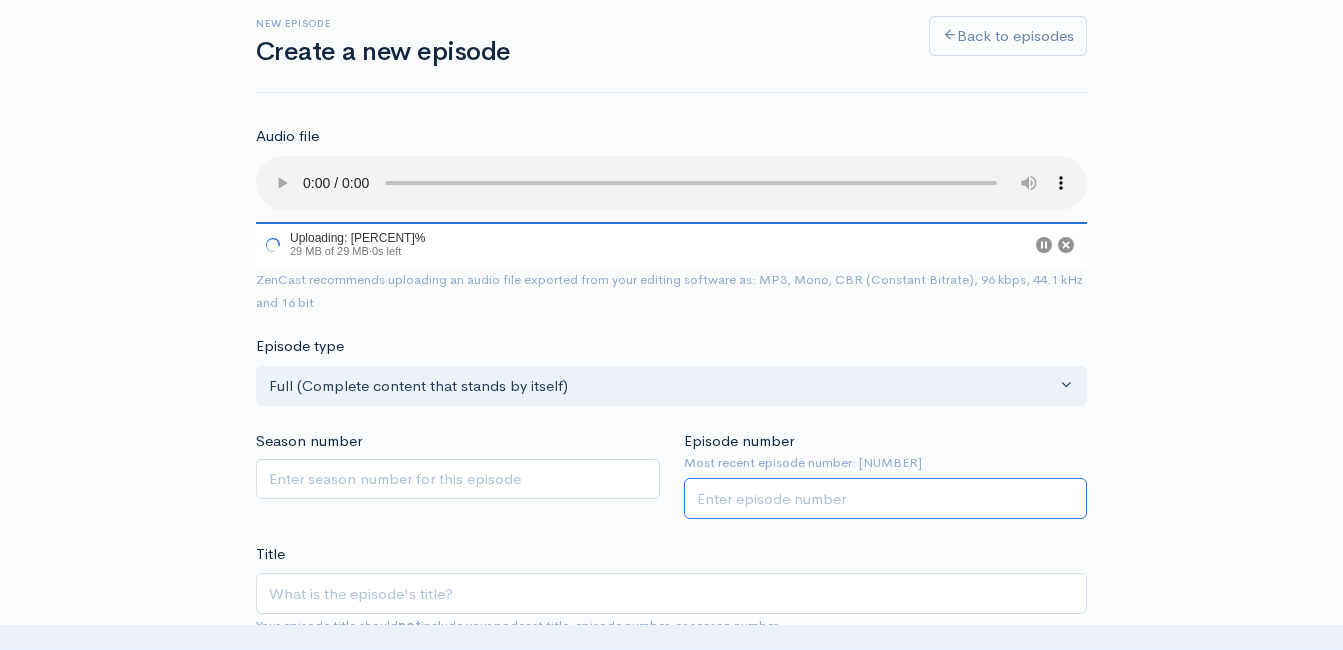 type on "[NUMBER]" 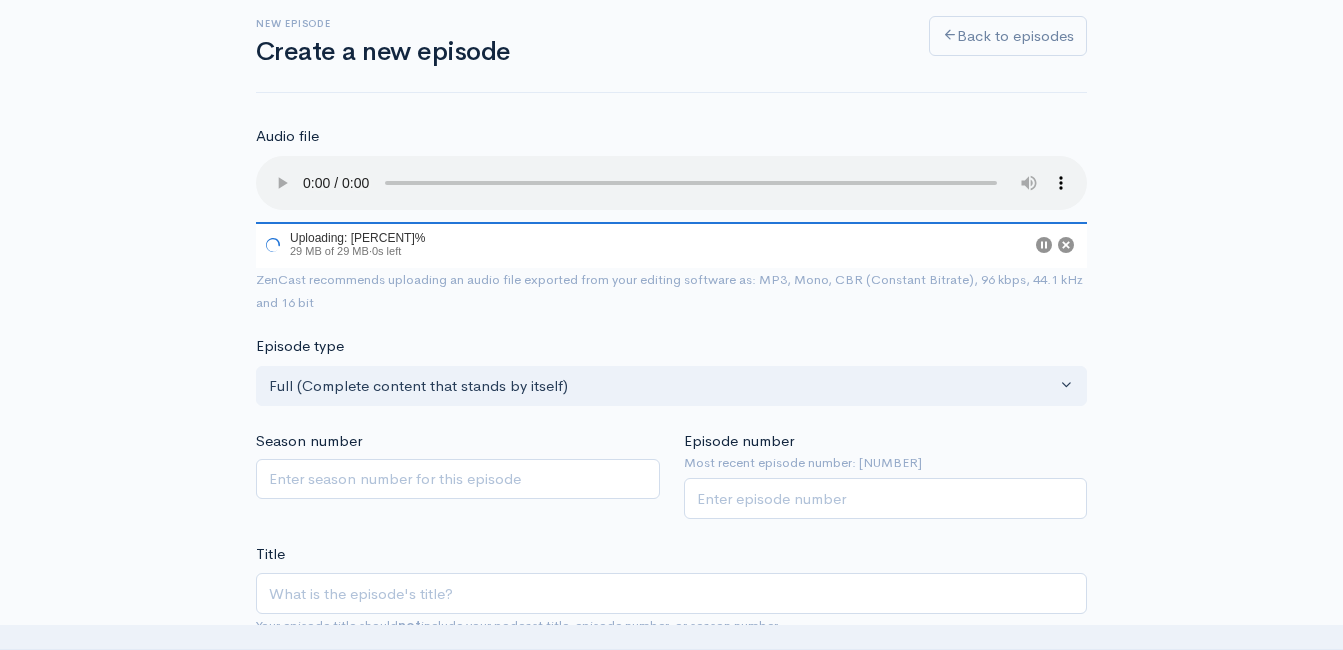 click on "Audio file                       100   Uploading: 100% 29 MB of 29 MB  ·  0s left   ZenCast recommends uploading an audio file exported from your editing
software as: MP3, Mono, CBR (Constant Bitrate), 96 kbps, 44.1 kHz and 16 bit   Episode type   Full (Complete content that stands by itself) Trailer (a short, promotional piece of content that represents a preview for a show) Bonus (extra content for a show (for example, behind the scenes information or interviews with the cast) Full (Complete content that stands by itself)     Season number     Episode number   Most recent episode number: 26   27   Title     Your episode title should  not  include your podcast
title, episode number, or season number.   Slug     The slug will be used in the URL for the episode.     Subtitle     No need to repeat the main title of the episode, it's best to add a little more context.   Publication date and time   If no date is selected, the episode will be published immediately.    Schedule episode
×" at bounding box center (671, 1476) 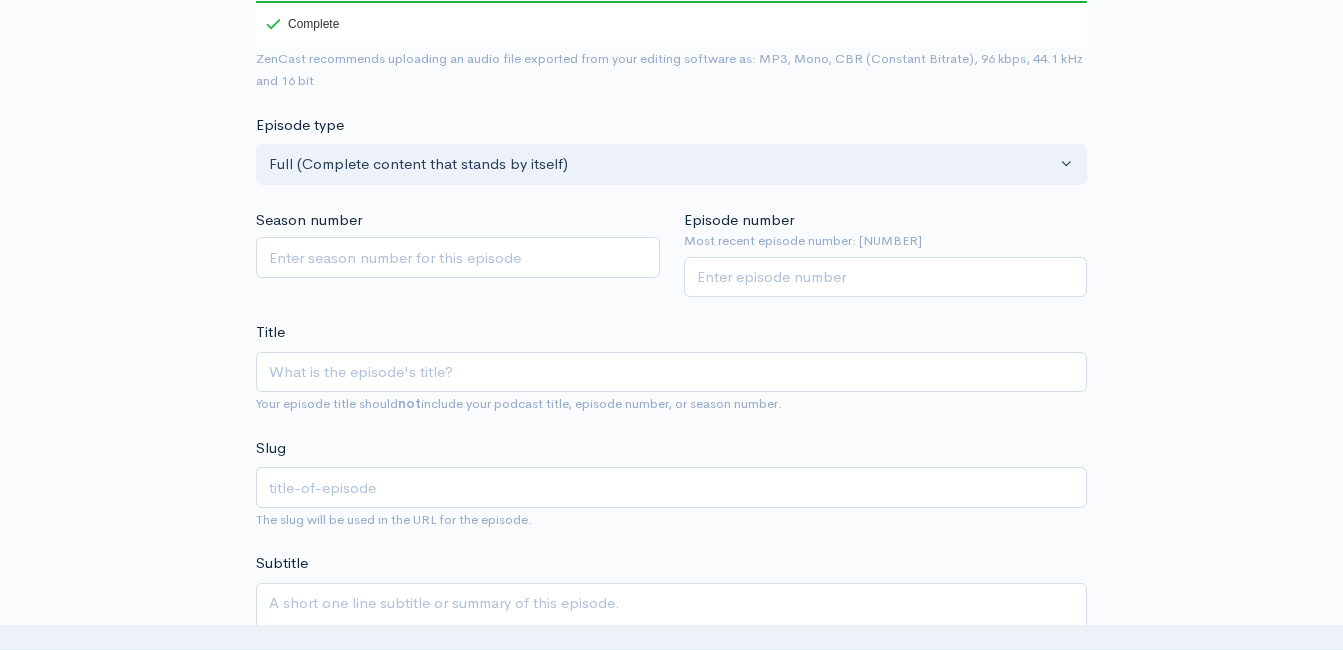 scroll, scrollTop: 513, scrollLeft: 0, axis: vertical 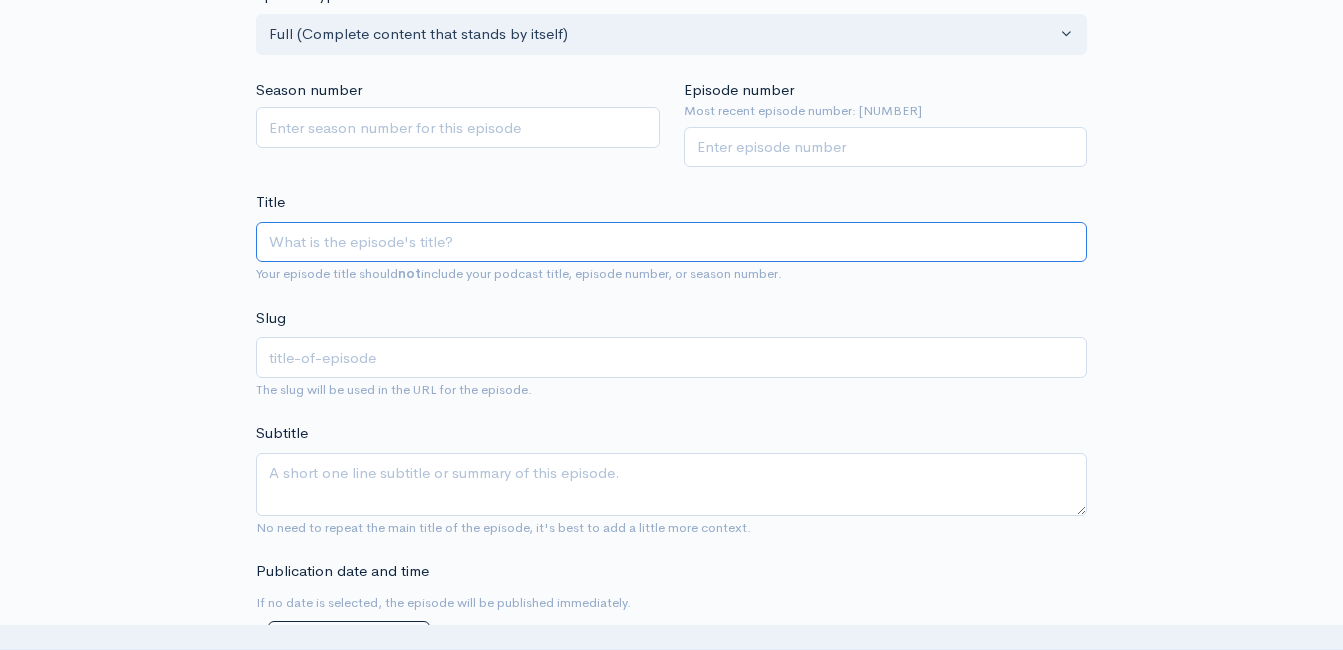 click on "Title" at bounding box center [671, 242] 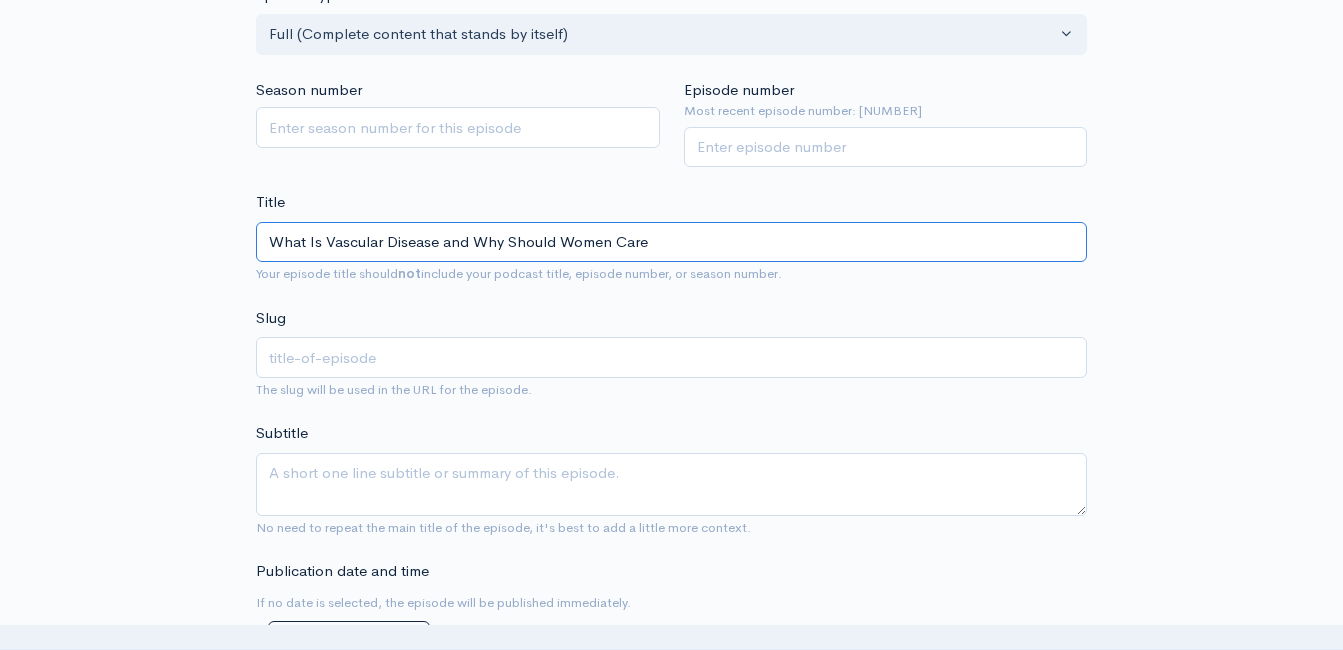 drag, startPoint x: 323, startPoint y: 243, endPoint x: 195, endPoint y: 221, distance: 129.87686 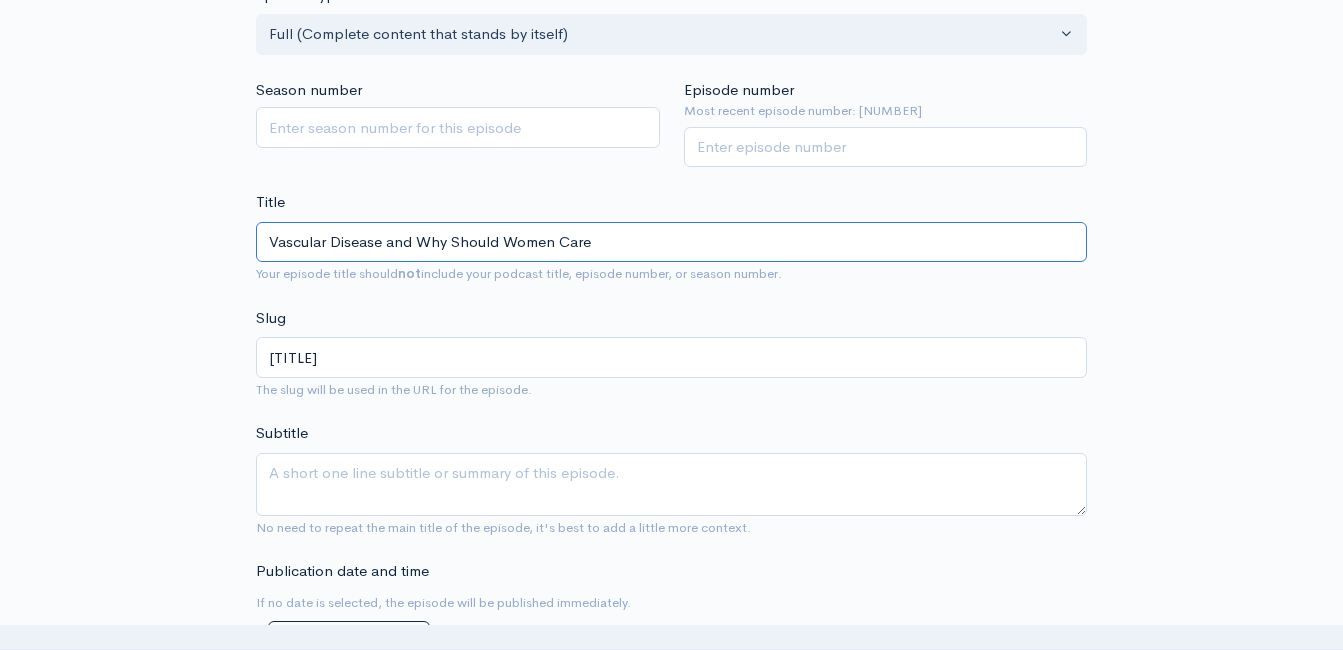 click on "Vascular Disease and Why Should Women Care" at bounding box center [671, 242] 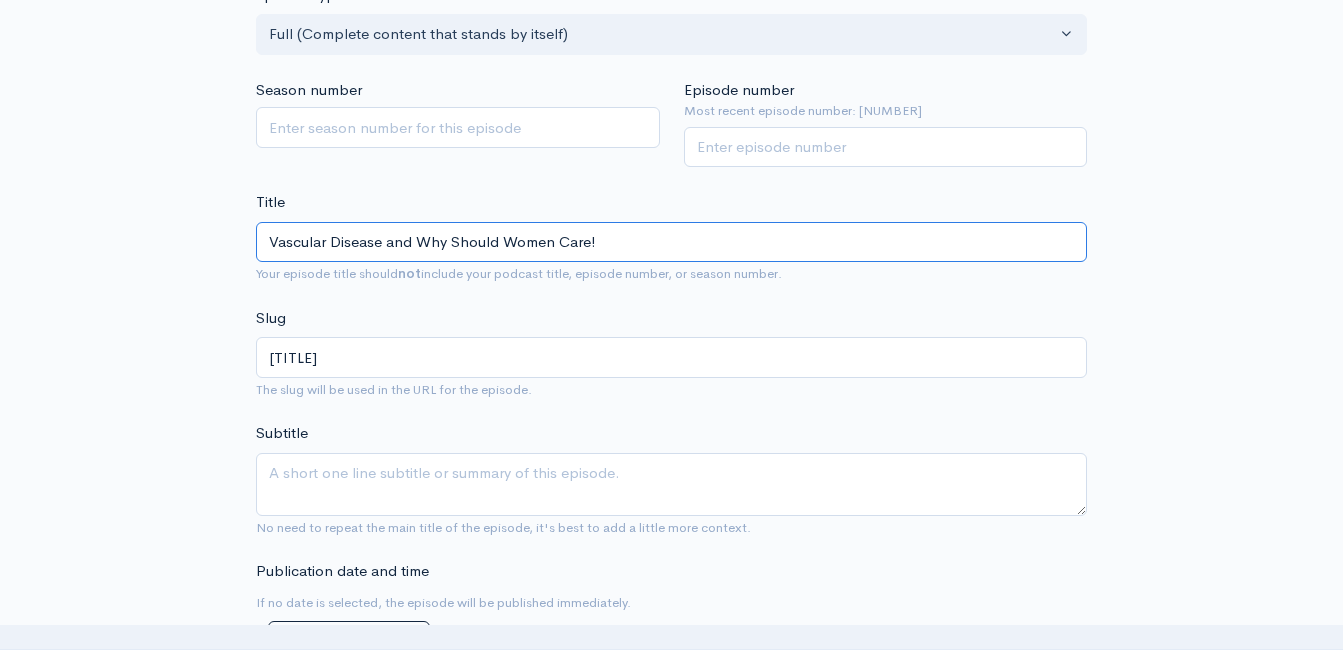 click on "Vascular Disease and Why Should Women Care!" at bounding box center [671, 242] 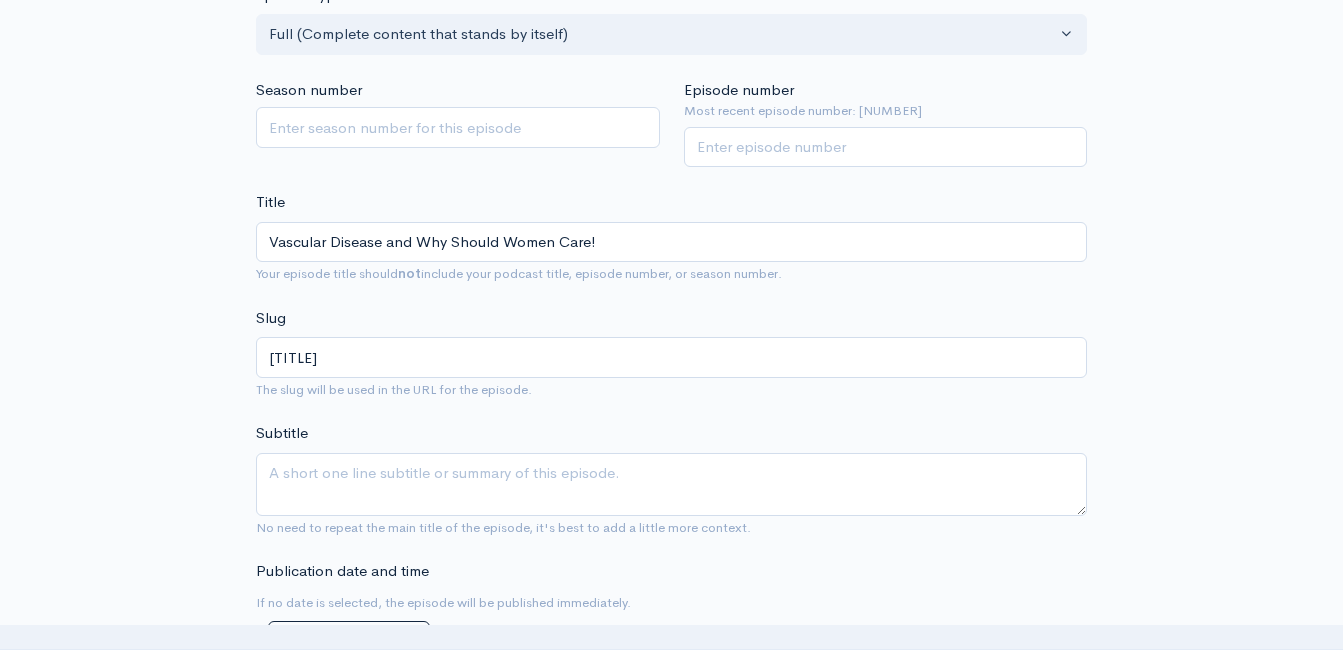 click on "New episode
Create a new episode
Back to episodes
Audio file       Choose file     [LAST].mp3                 [NUMBER]   Complete   ZenCast recommends uploading an audio file exported from your editing
software as: MP3, Mono, CBR (Constant Bitrate), [NUMBER] kbps, [NUMBER] kHz and [NUMBER] bit   Episode type   Full (Complete content that stands by itself) Trailer (a short, promotional piece of content that represents a preview for a show) Bonus (extra content for a show (for example, behind the scenes information or interviews with the cast) Full (Complete content that stands by itself)     Season number     Episode number   Most recent episode number: [NUMBER]   [NUMBER]   Title   Vascular Disease and Why Should Women Care!   Your episode title should  not  include your podcast
title, episode number, or season number.   Slug   vascular-disease-and-why-should-women-care   The slug will be used in the URL for the episode." at bounding box center (672, 1028) 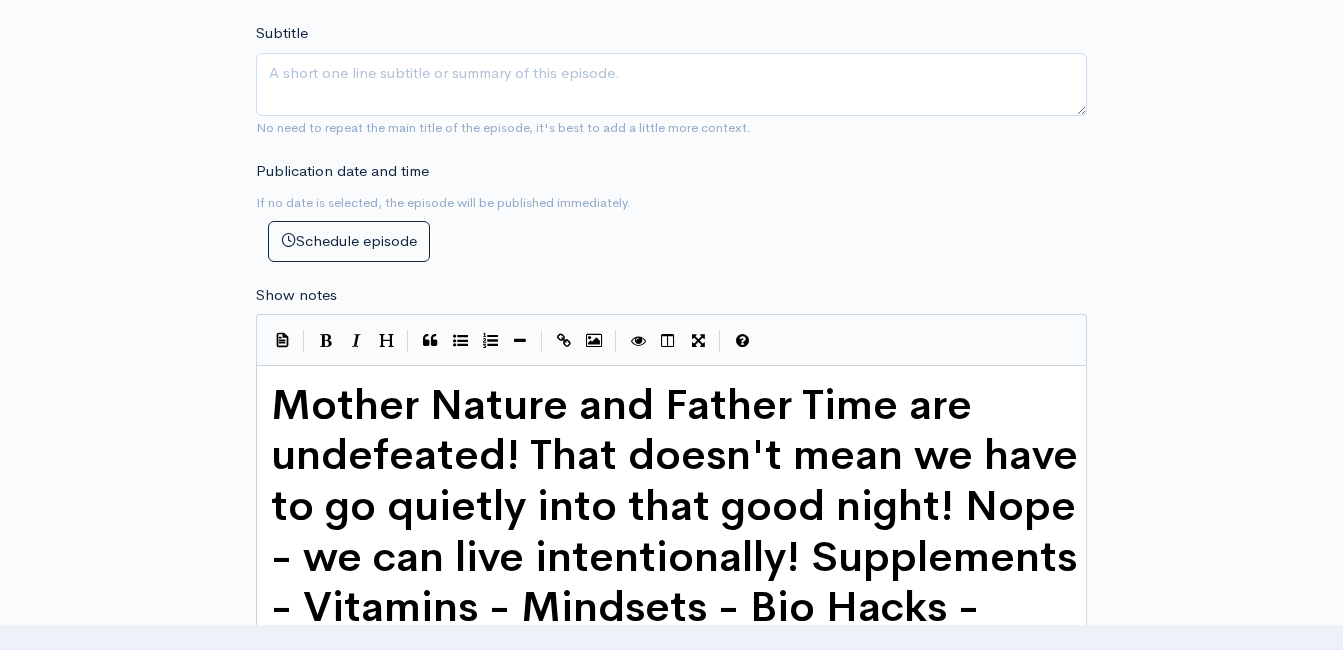 scroll, scrollTop: 1, scrollLeft: 0, axis: vertical 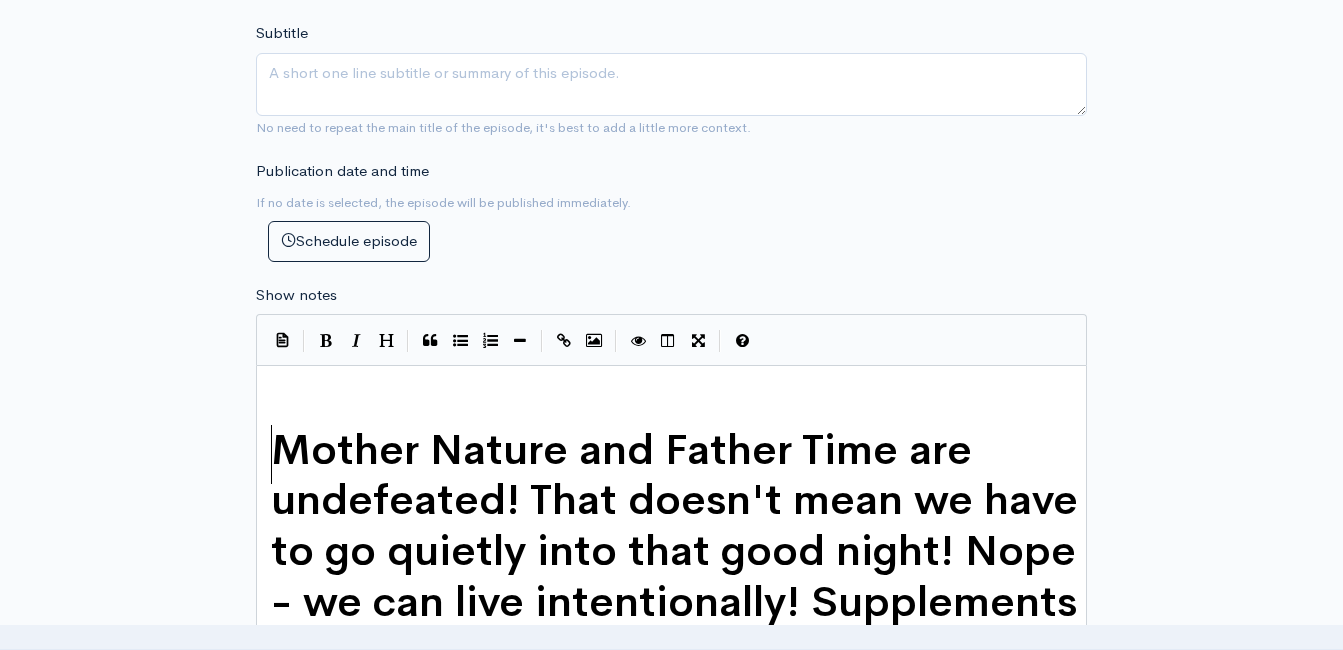 click on "​" at bounding box center (679, 391) 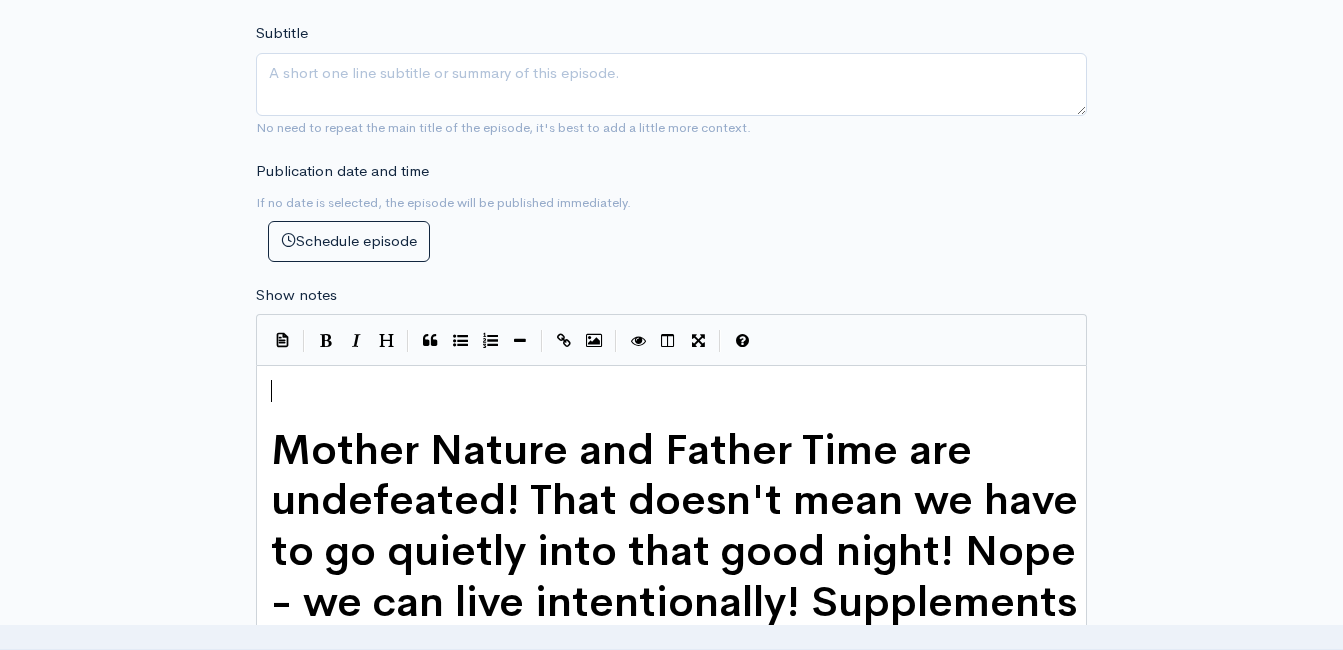 scroll, scrollTop: 0, scrollLeft: 0, axis: both 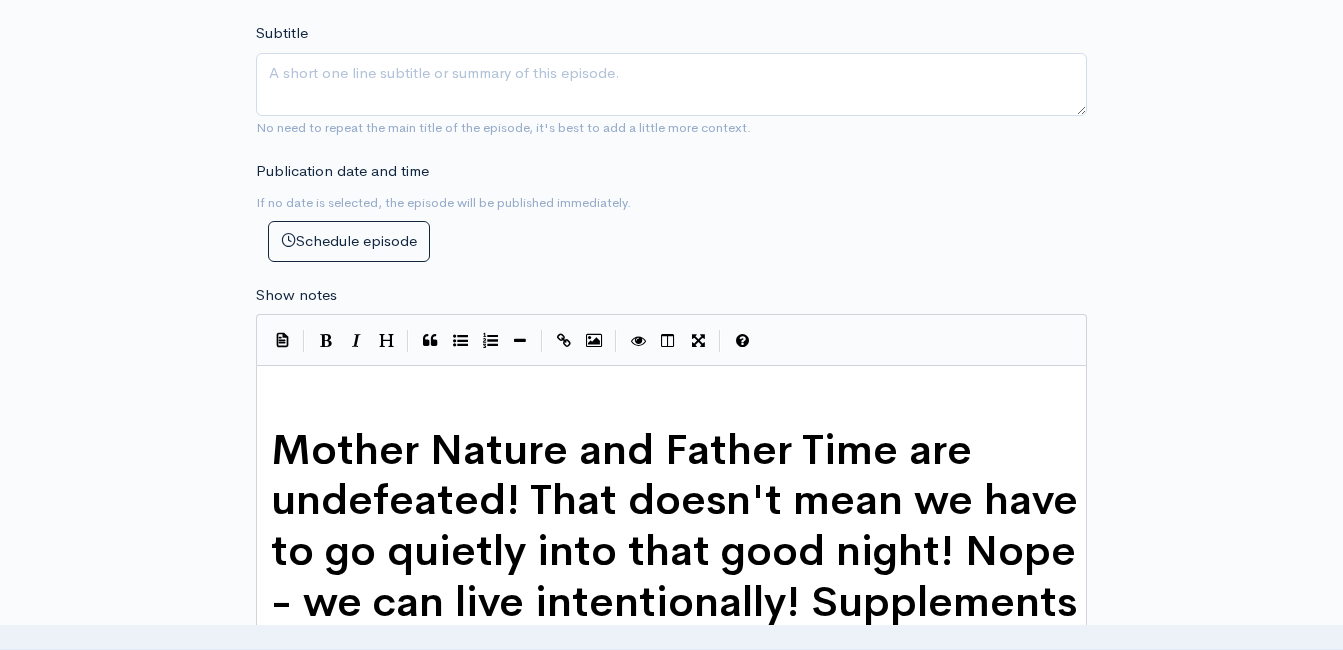 paste 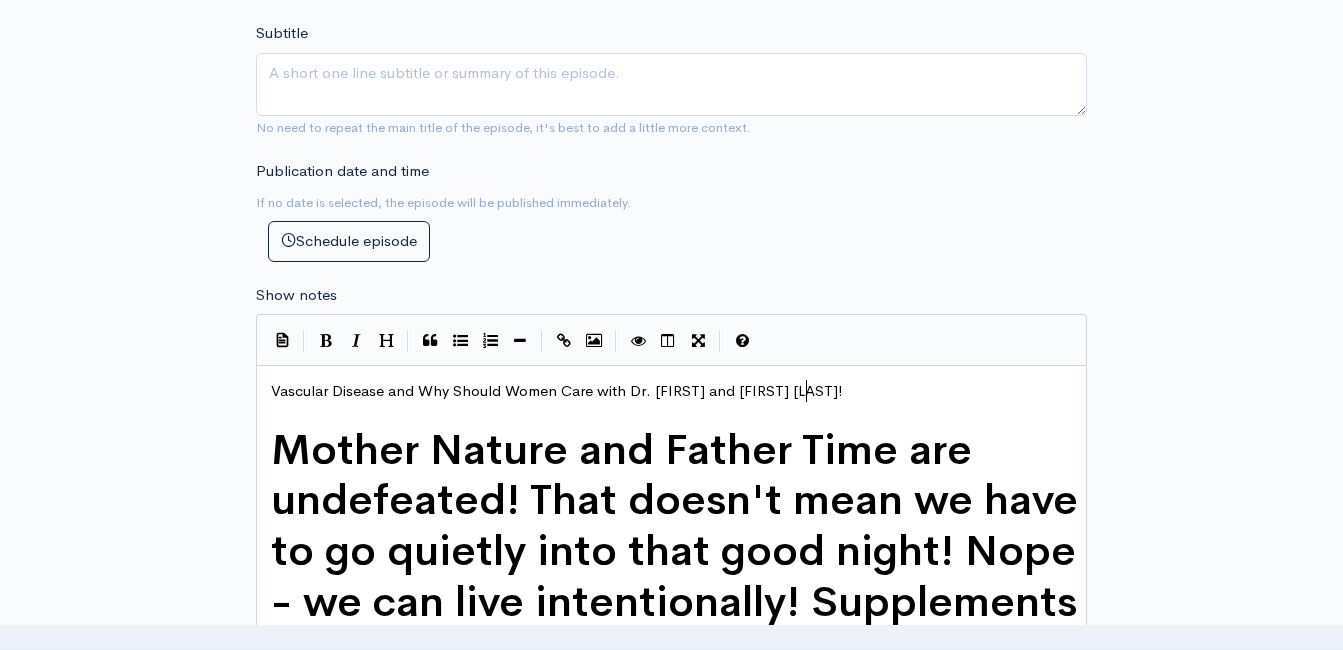 scroll, scrollTop: 8, scrollLeft: 30, axis: both 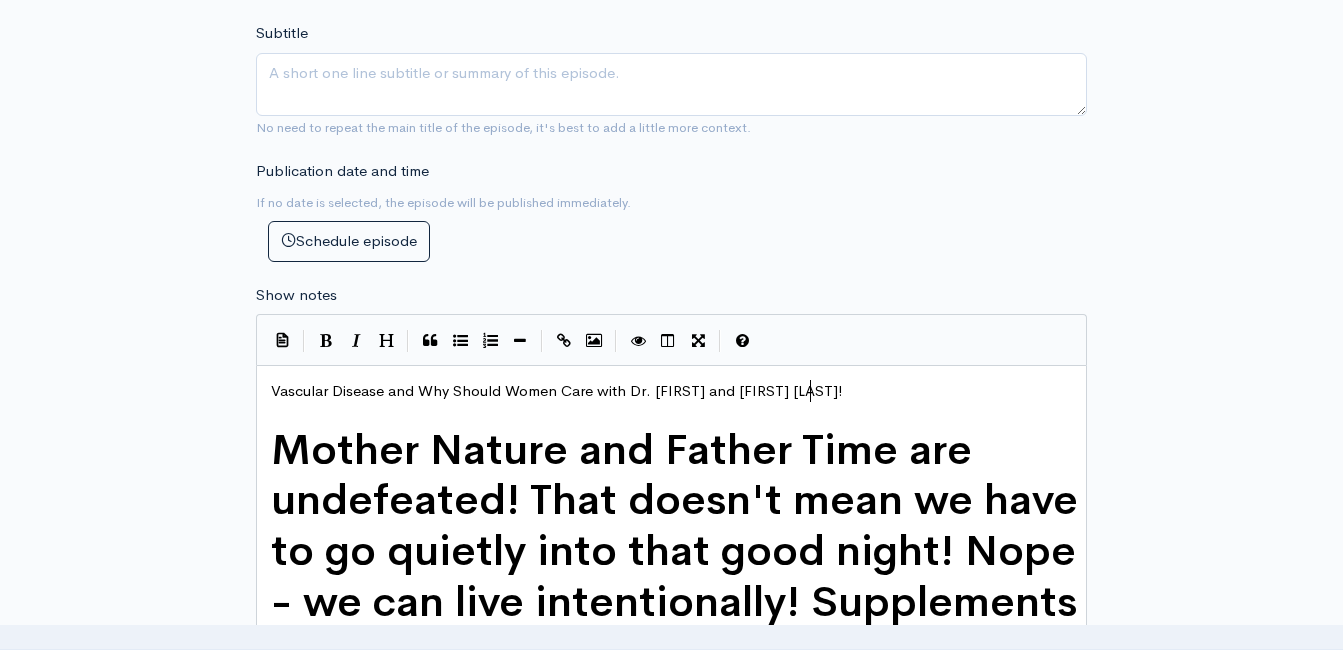 type on "[PERSON'S NAME]!" 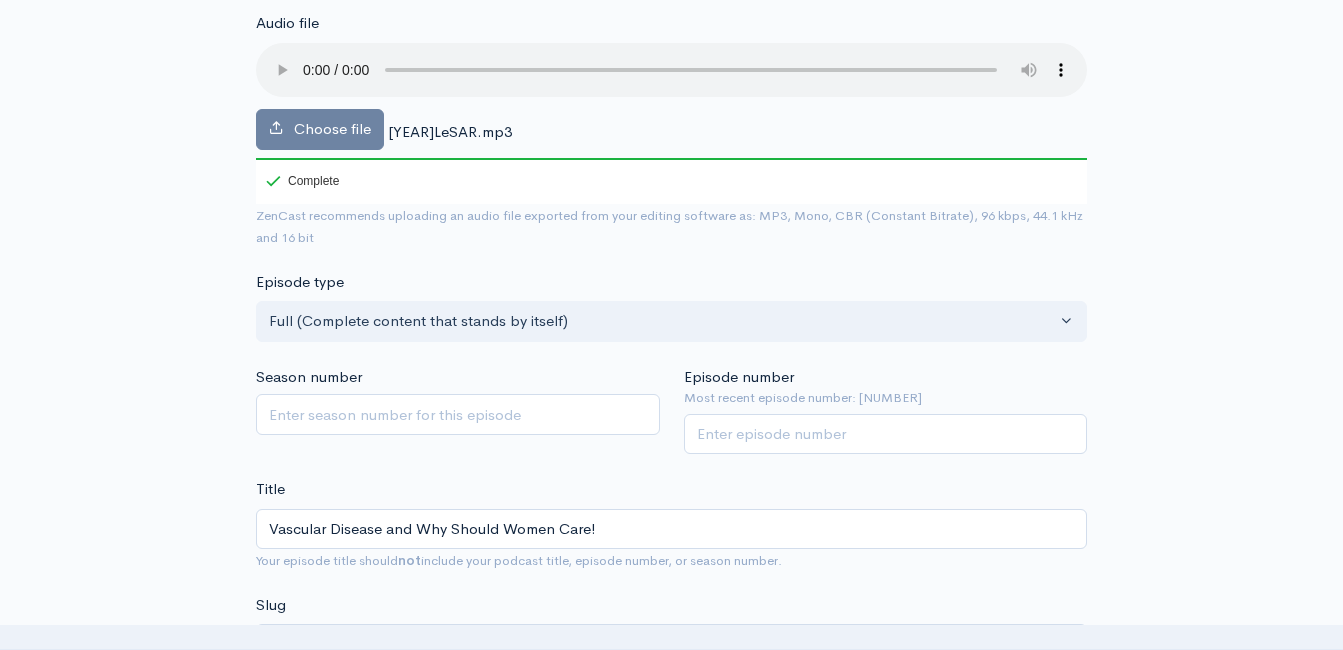 scroll, scrollTop: 113, scrollLeft: 0, axis: vertical 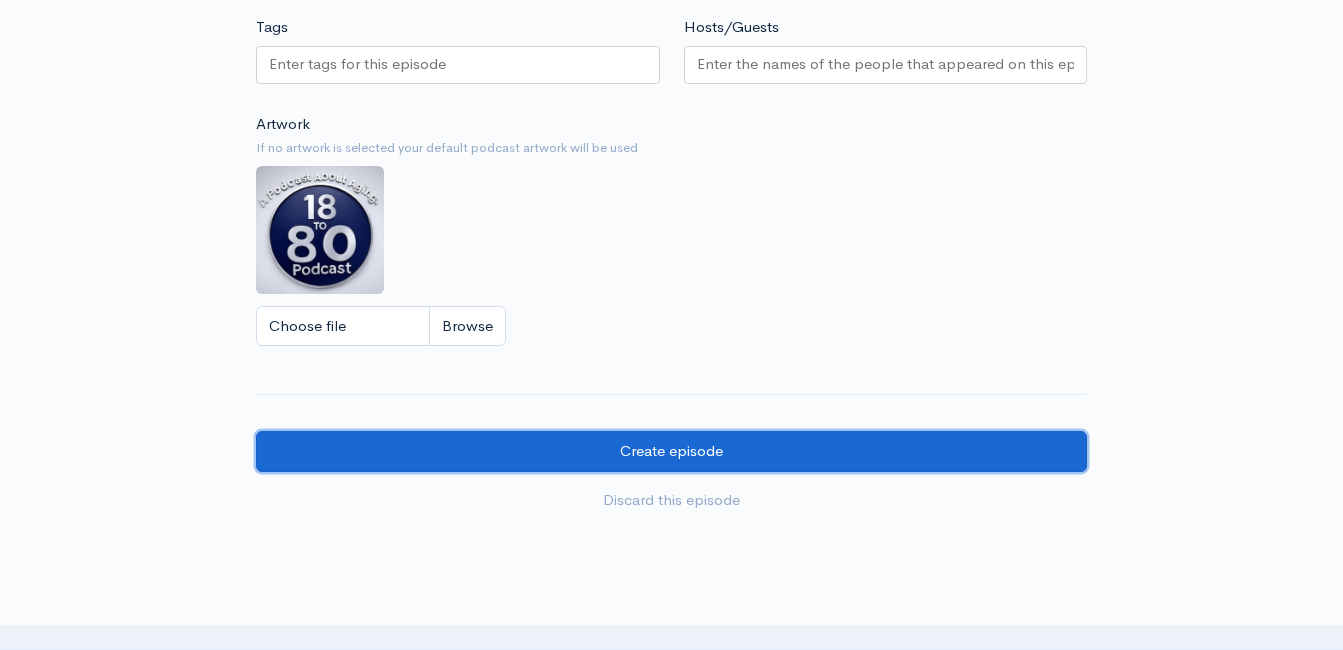 click on "Create episode" at bounding box center (671, 451) 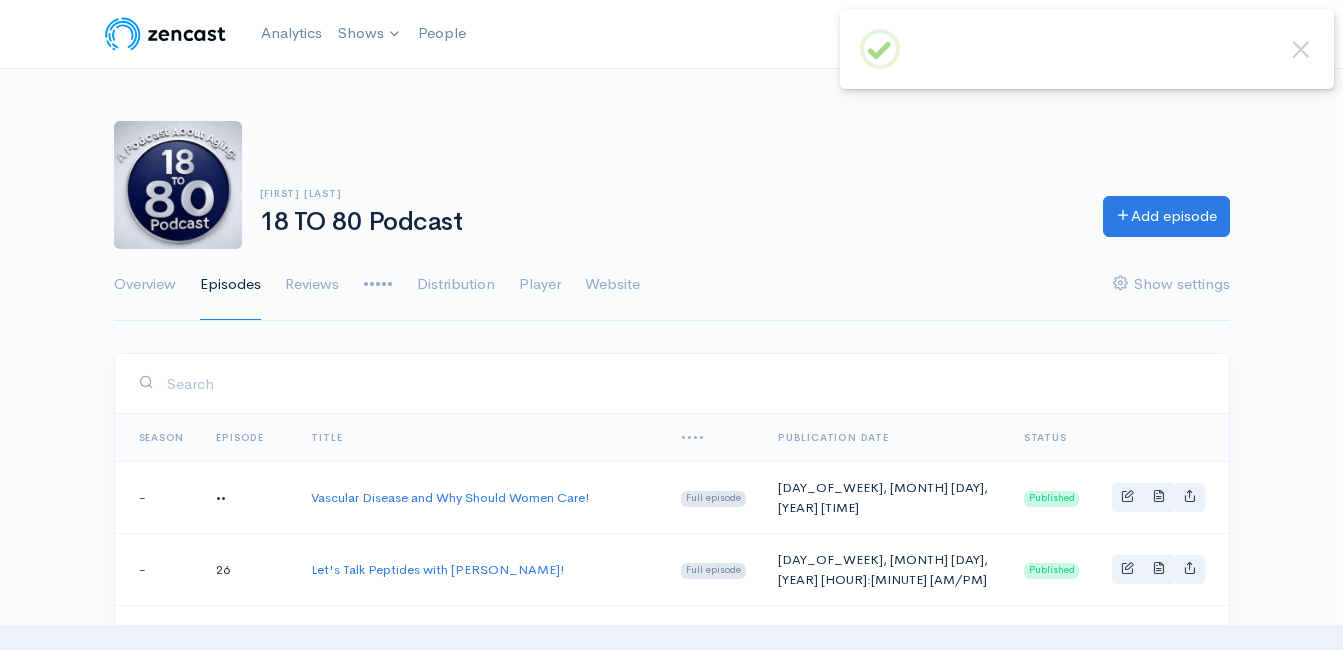 scroll, scrollTop: 0, scrollLeft: 0, axis: both 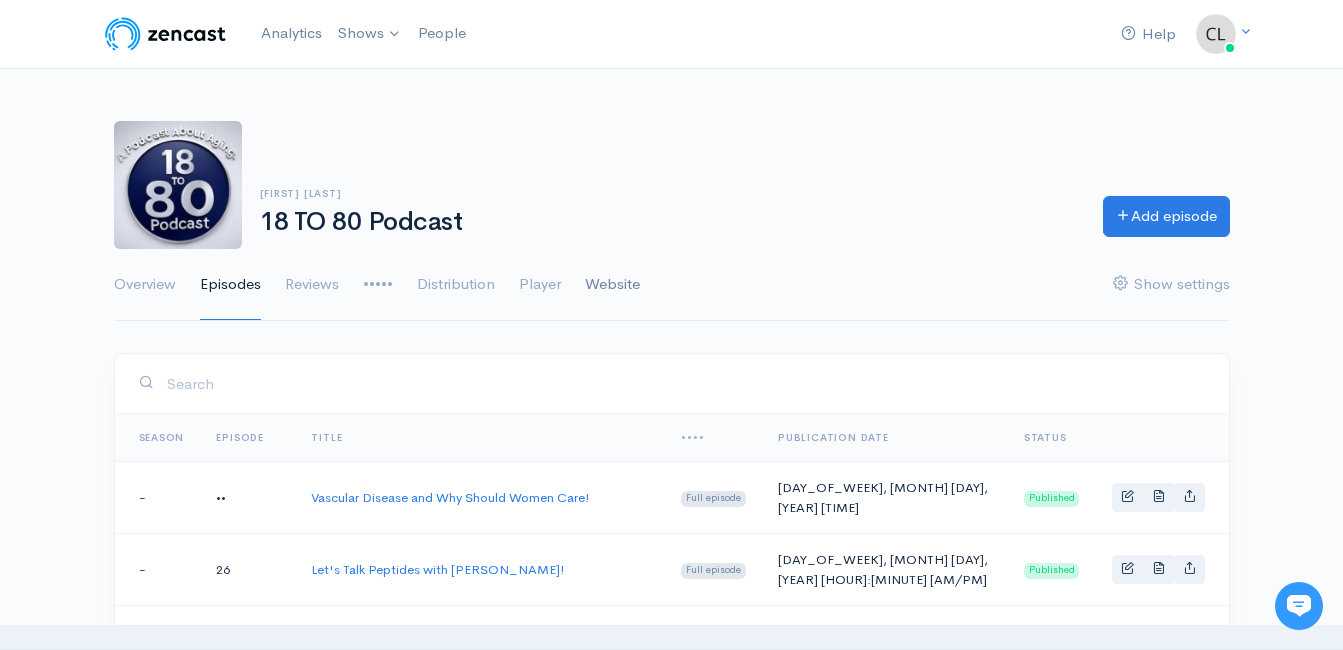 click on "Website" at bounding box center [612, 285] 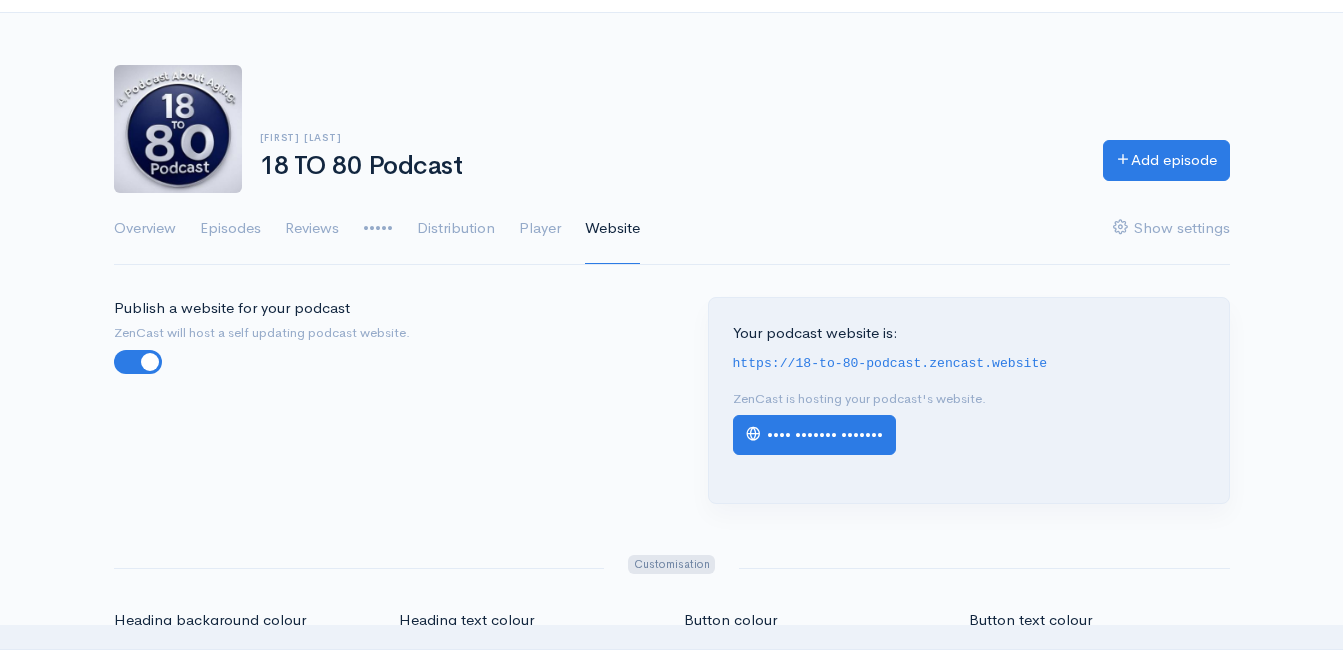 scroll, scrollTop: 100, scrollLeft: 0, axis: vertical 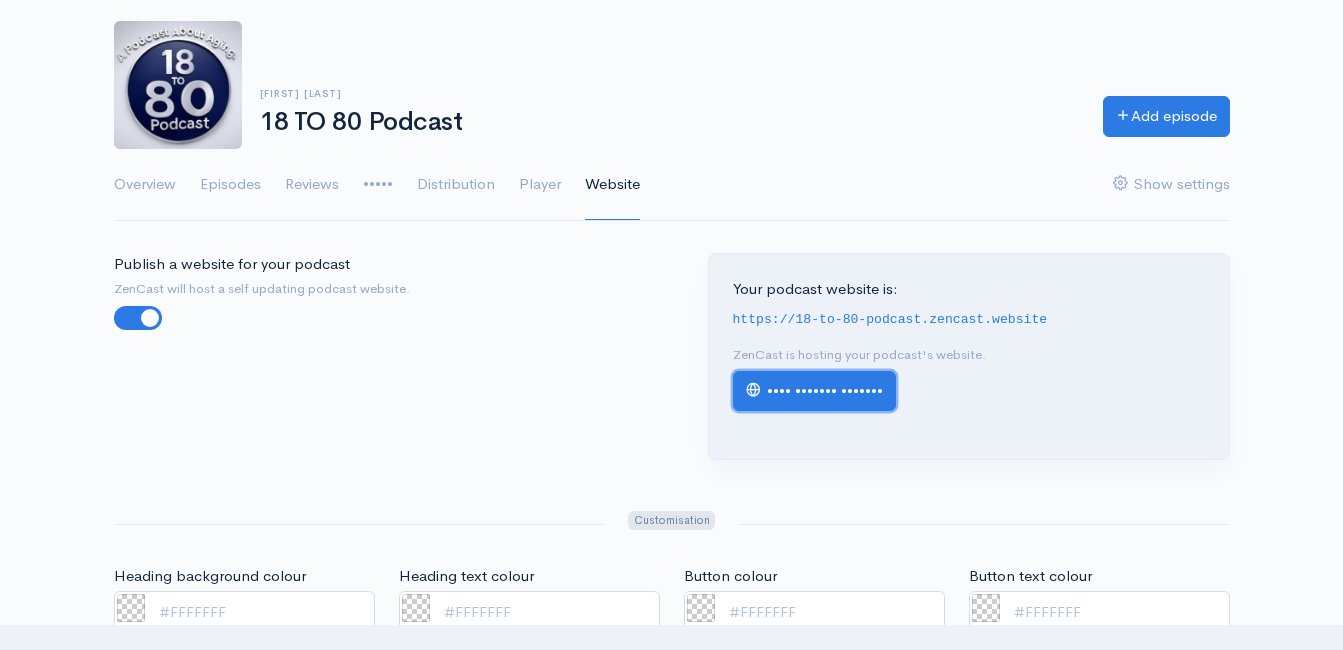 click on "View podcast website" at bounding box center (814, 391) 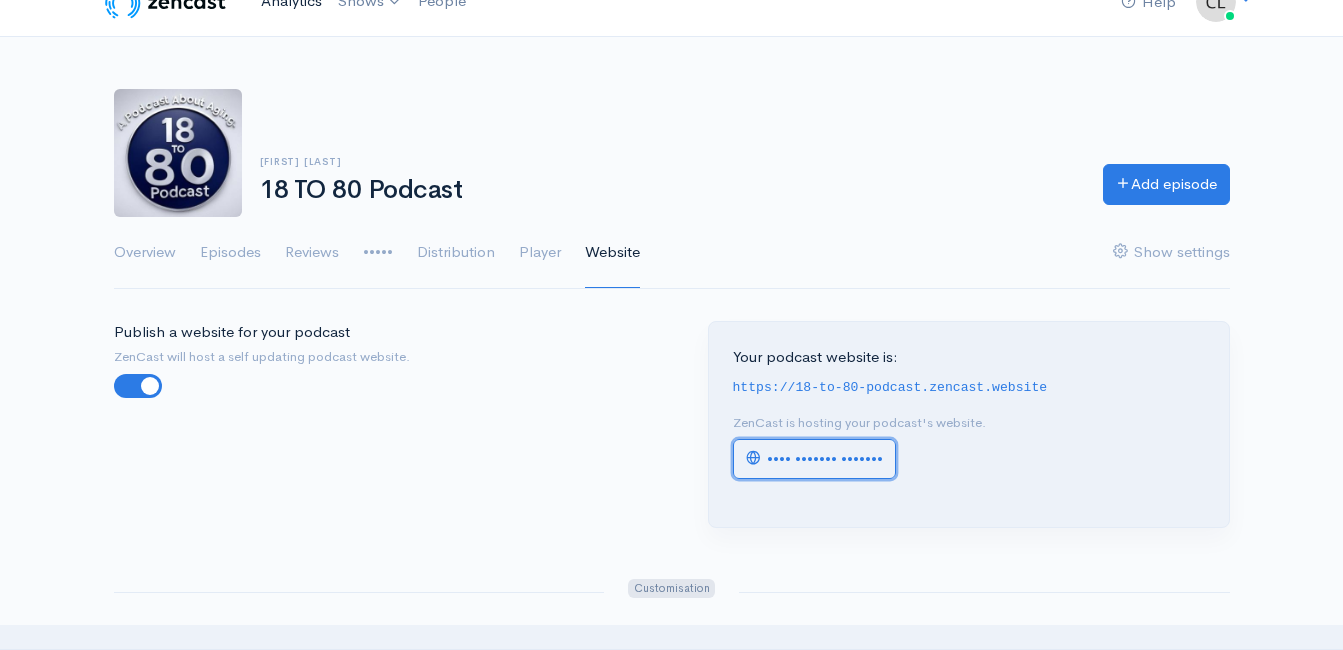 scroll, scrollTop: 0, scrollLeft: 0, axis: both 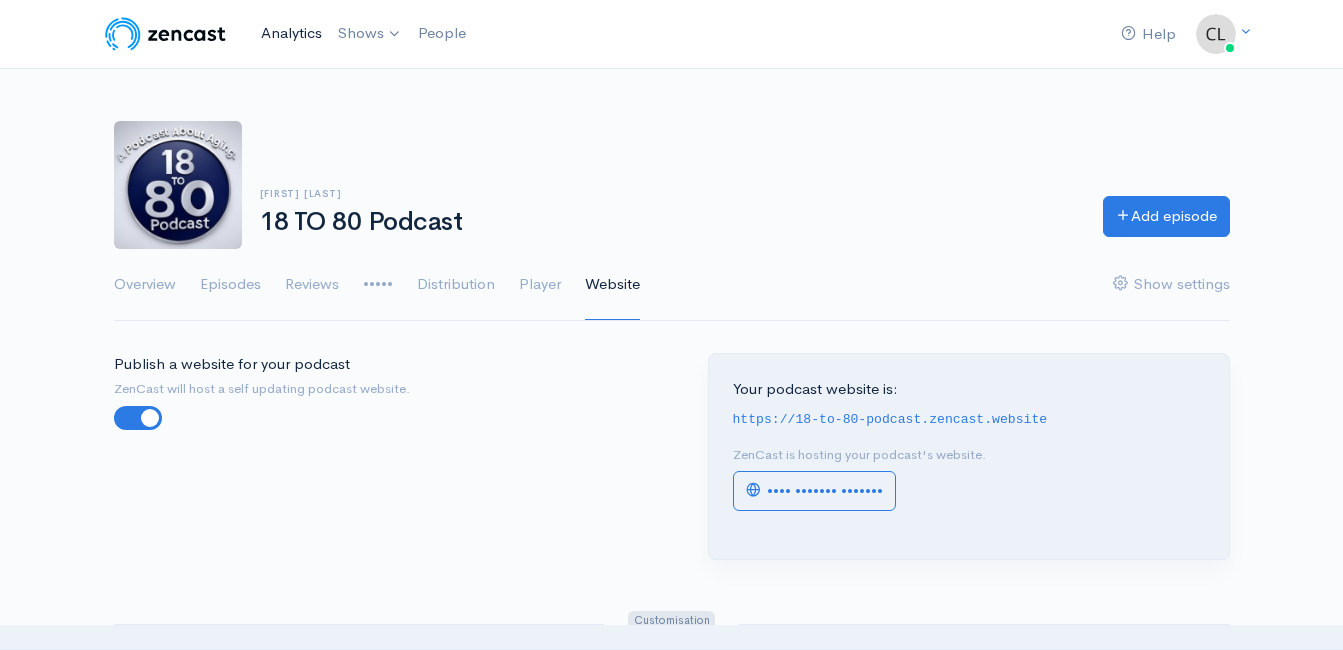 click on "Analytics" at bounding box center [291, 33] 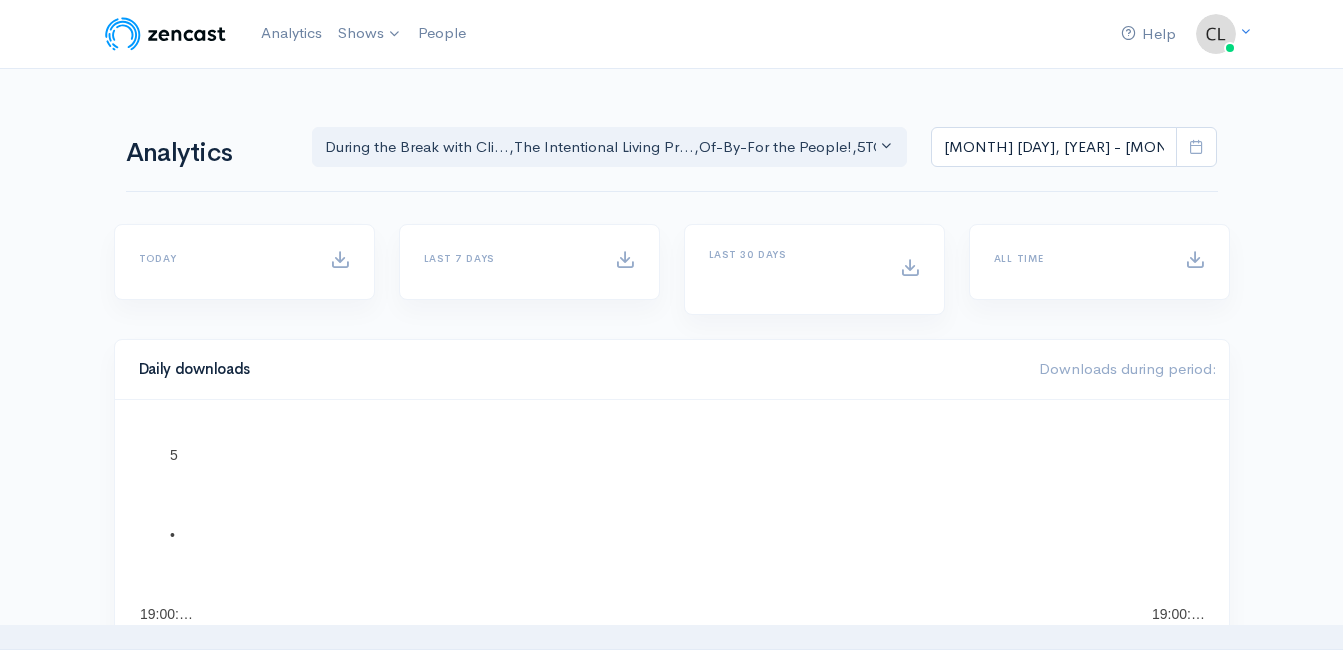 scroll, scrollTop: 0, scrollLeft: 0, axis: both 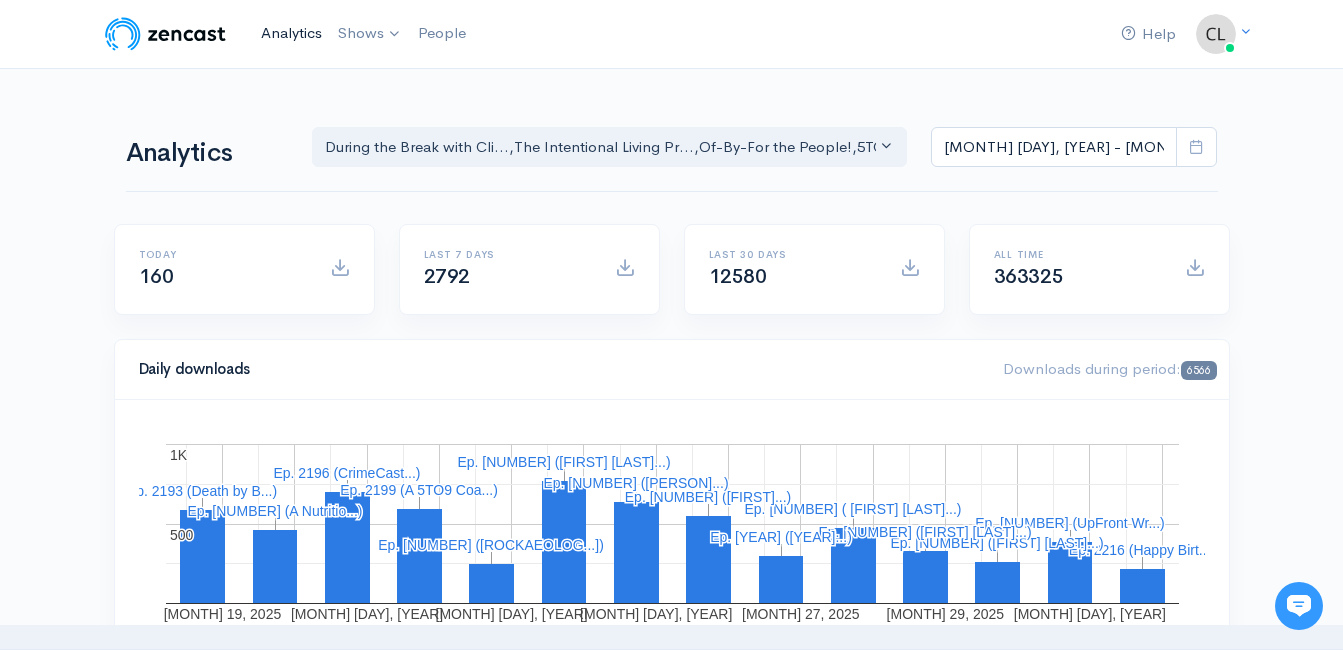 click on "Analytics" at bounding box center (291, 33) 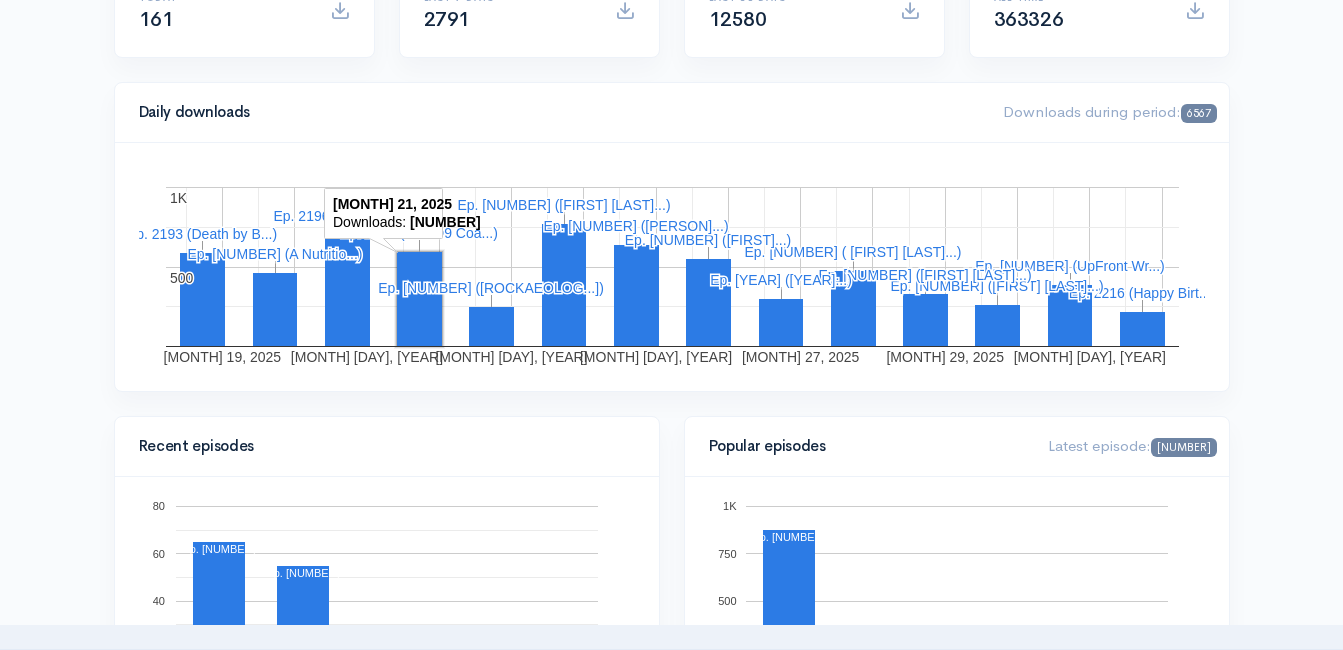 scroll, scrollTop: 0, scrollLeft: 0, axis: both 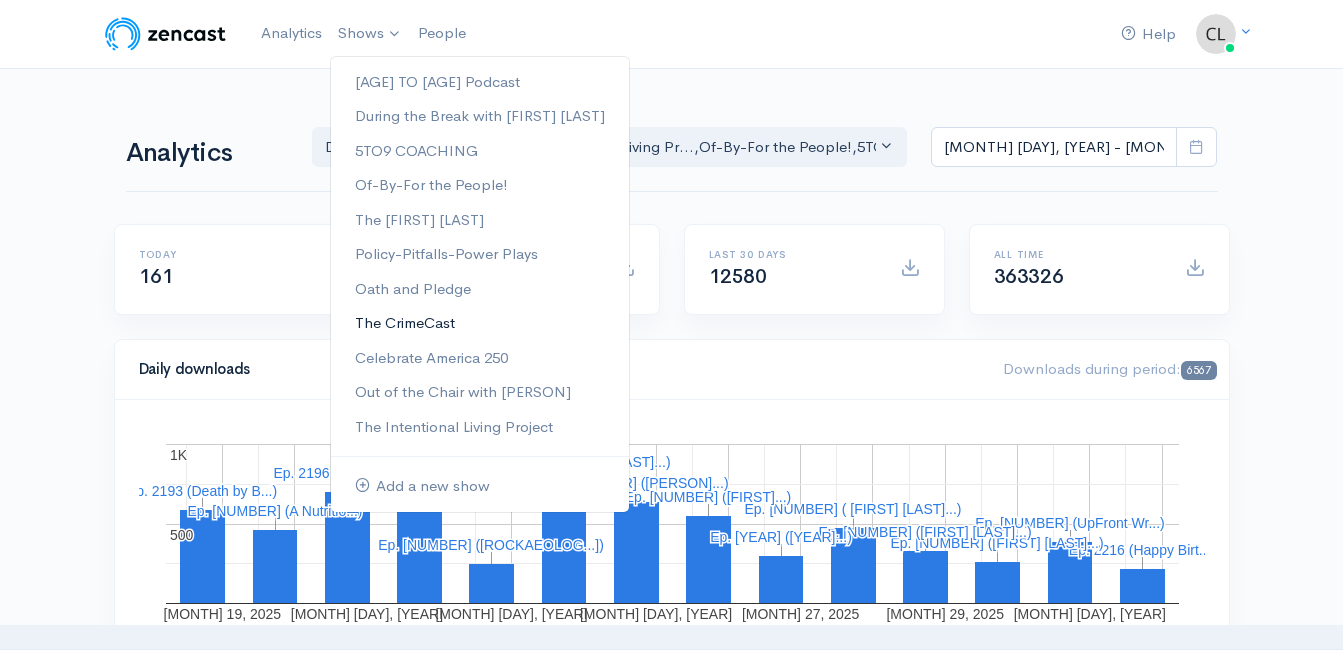 click on "The CrimeCast" at bounding box center [480, 323] 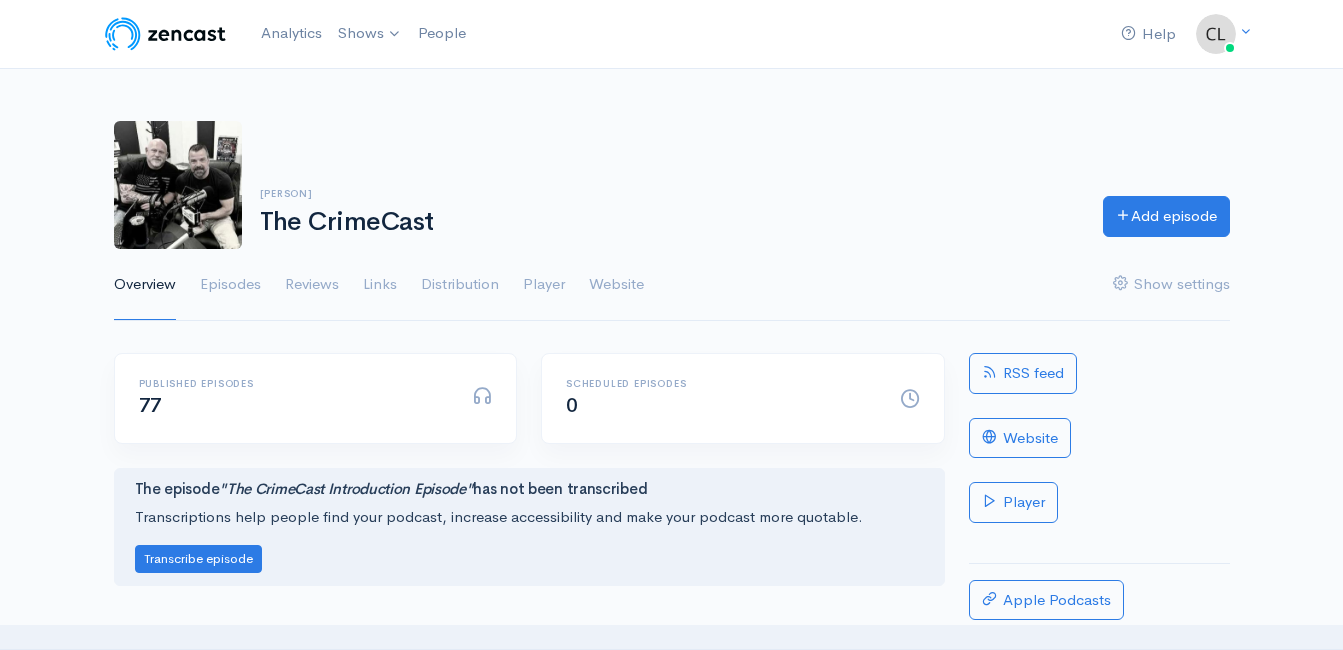 scroll, scrollTop: 0, scrollLeft: 0, axis: both 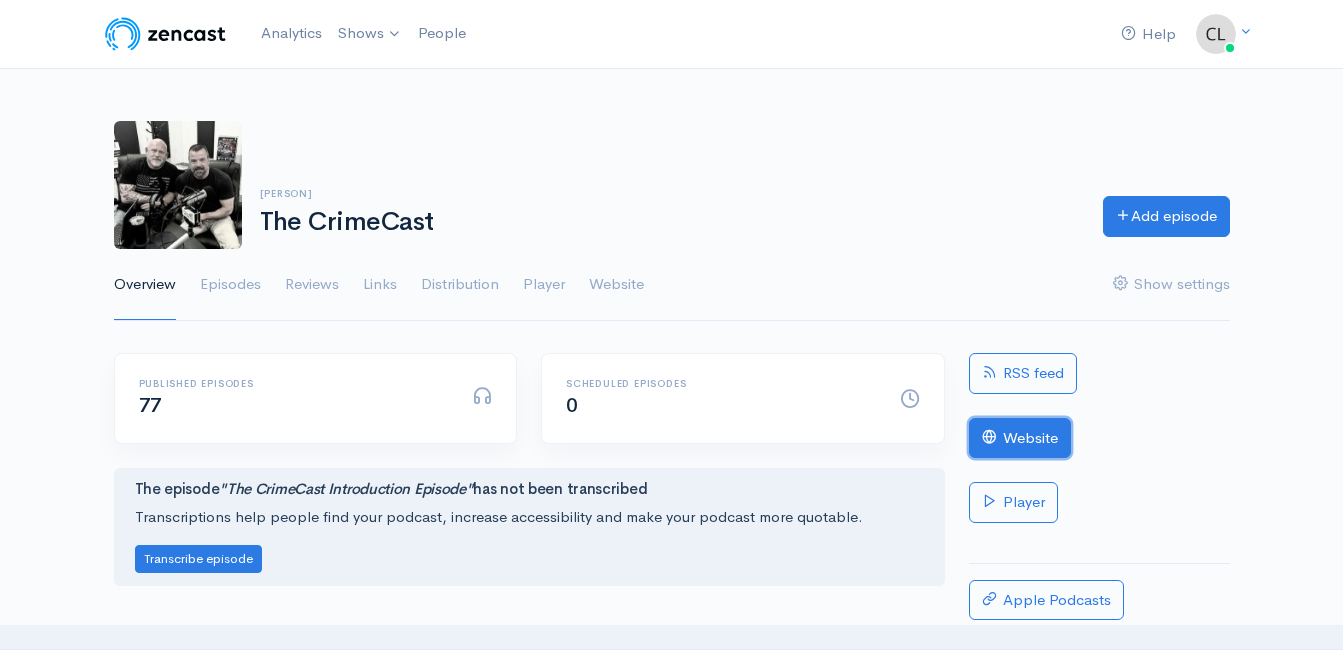 click on "Website" at bounding box center [1020, 438] 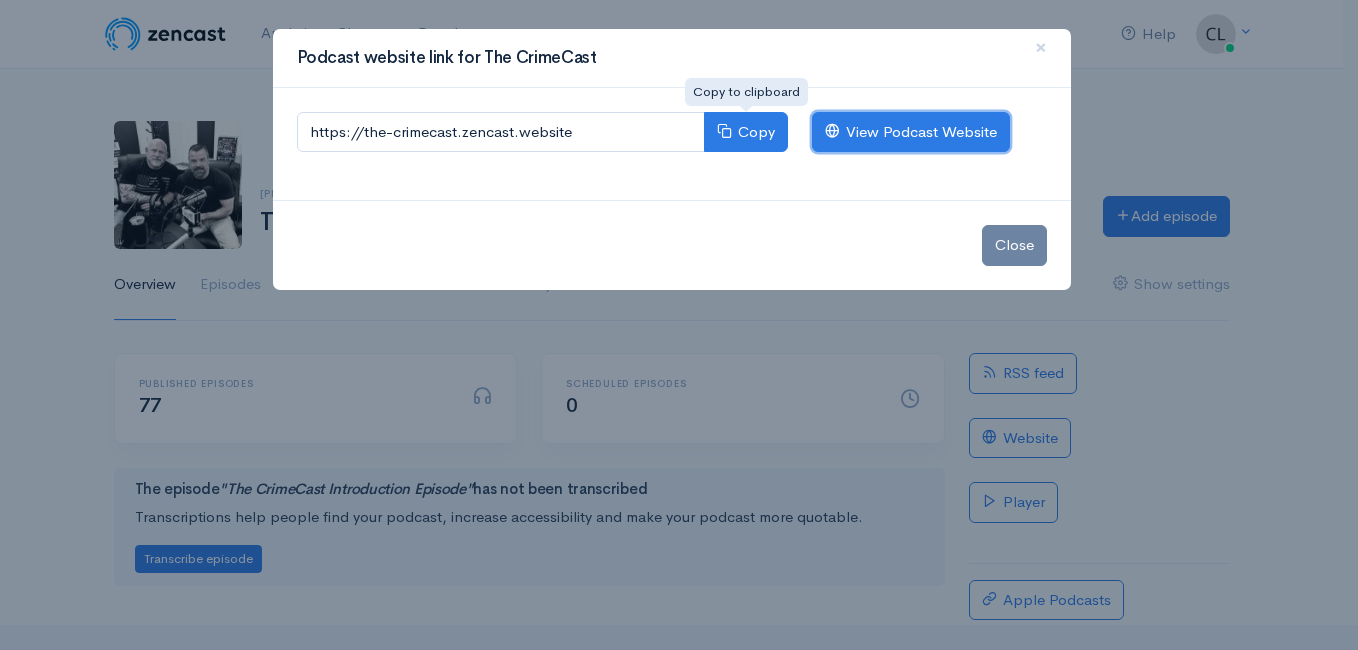click on "View Podcast
Website" at bounding box center [911, 132] 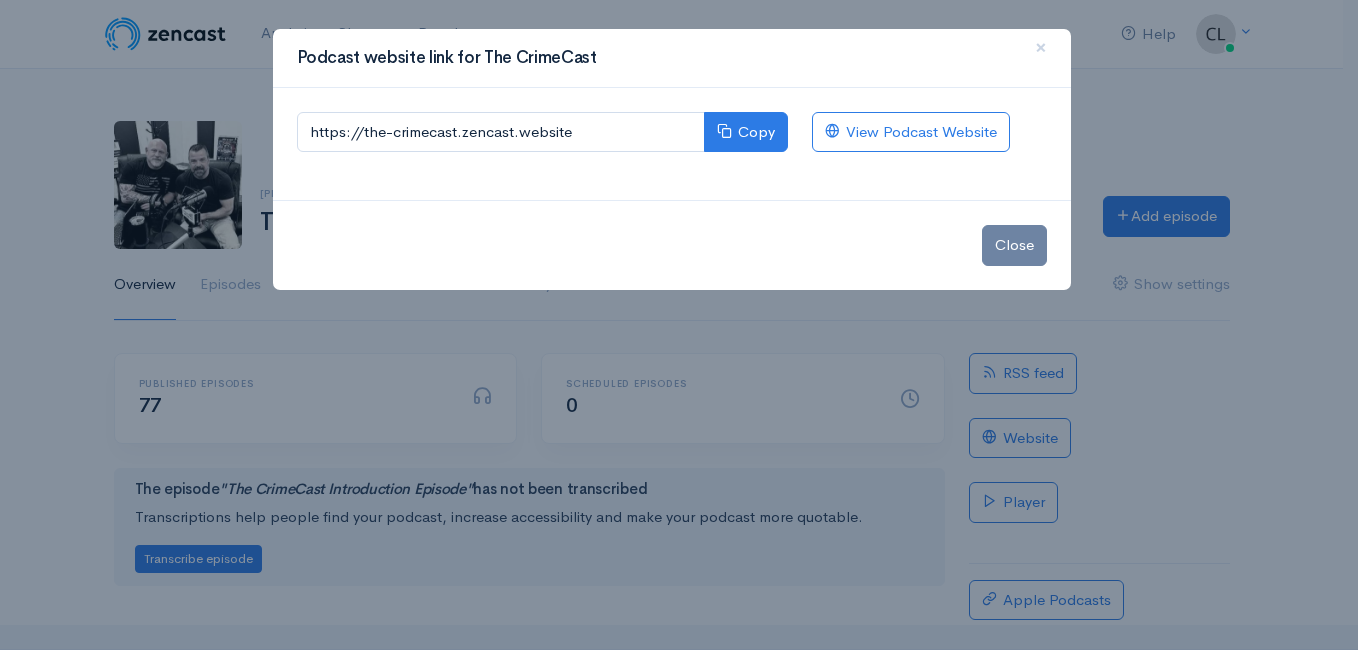 click on "Podcast website link for The CrimeCast   ×   https://the-crimecast.zencast.website   Copy   View Podcast
Website   Close" at bounding box center [679, 325] 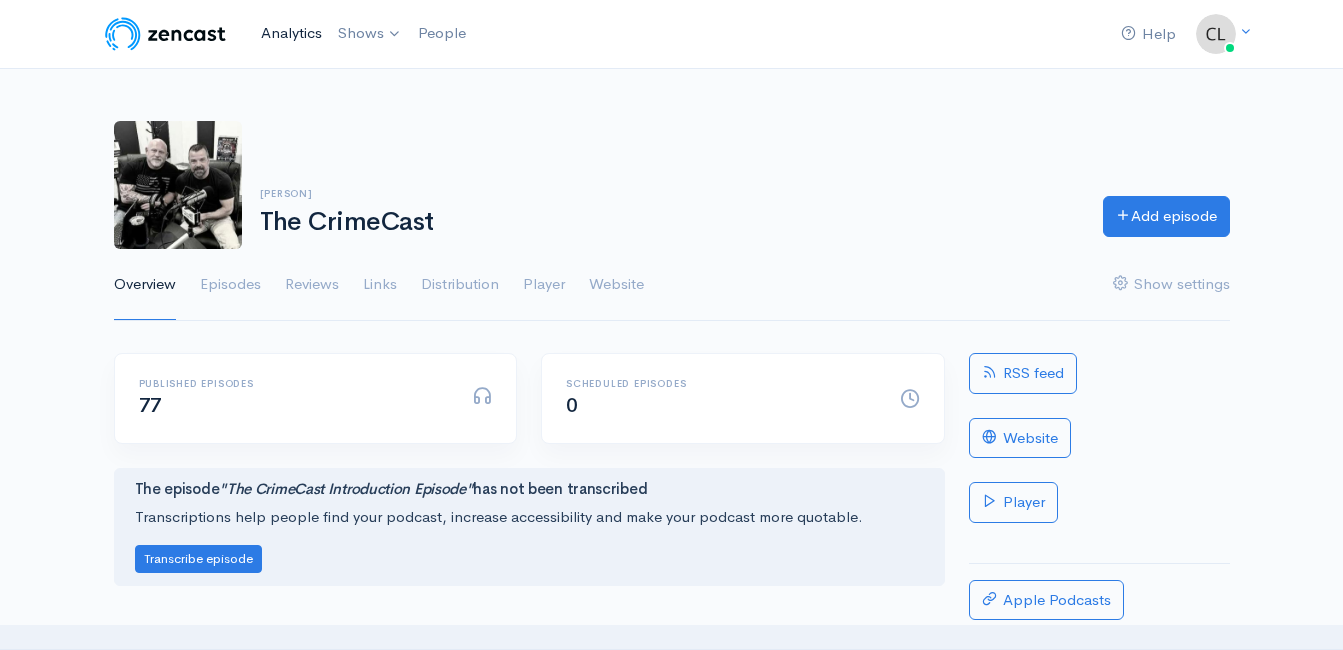 click on "Analytics" at bounding box center (291, 33) 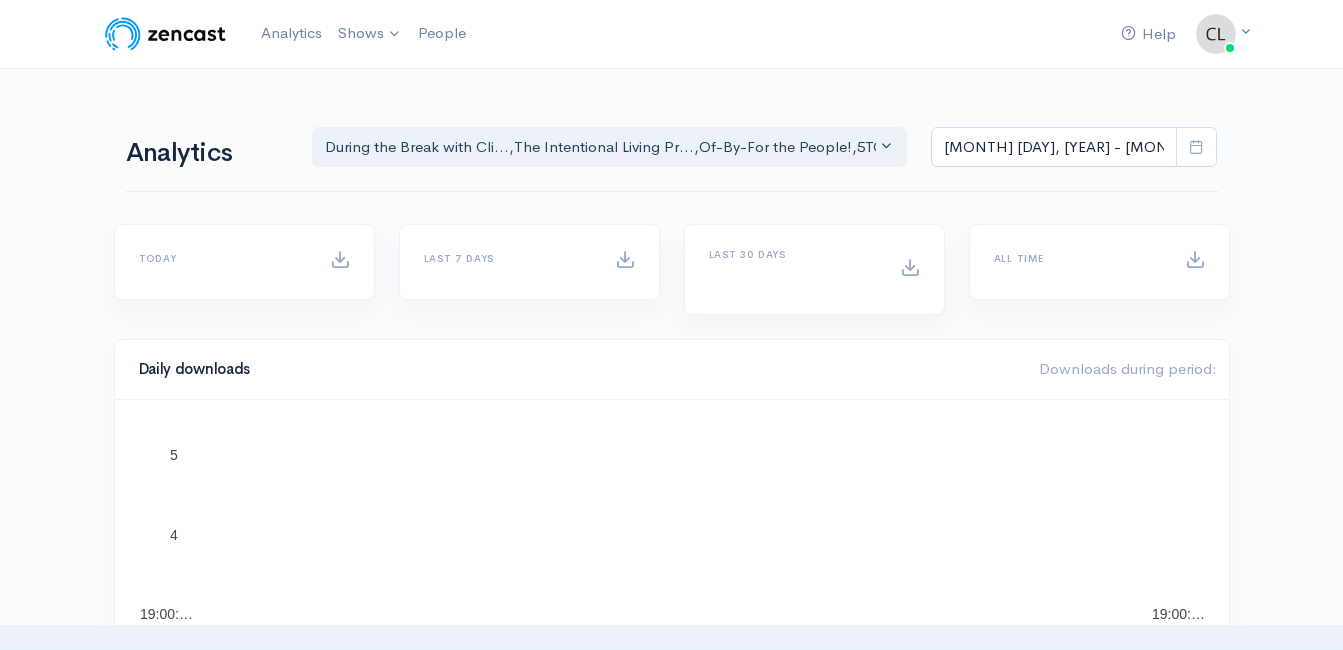 scroll, scrollTop: 0, scrollLeft: 0, axis: both 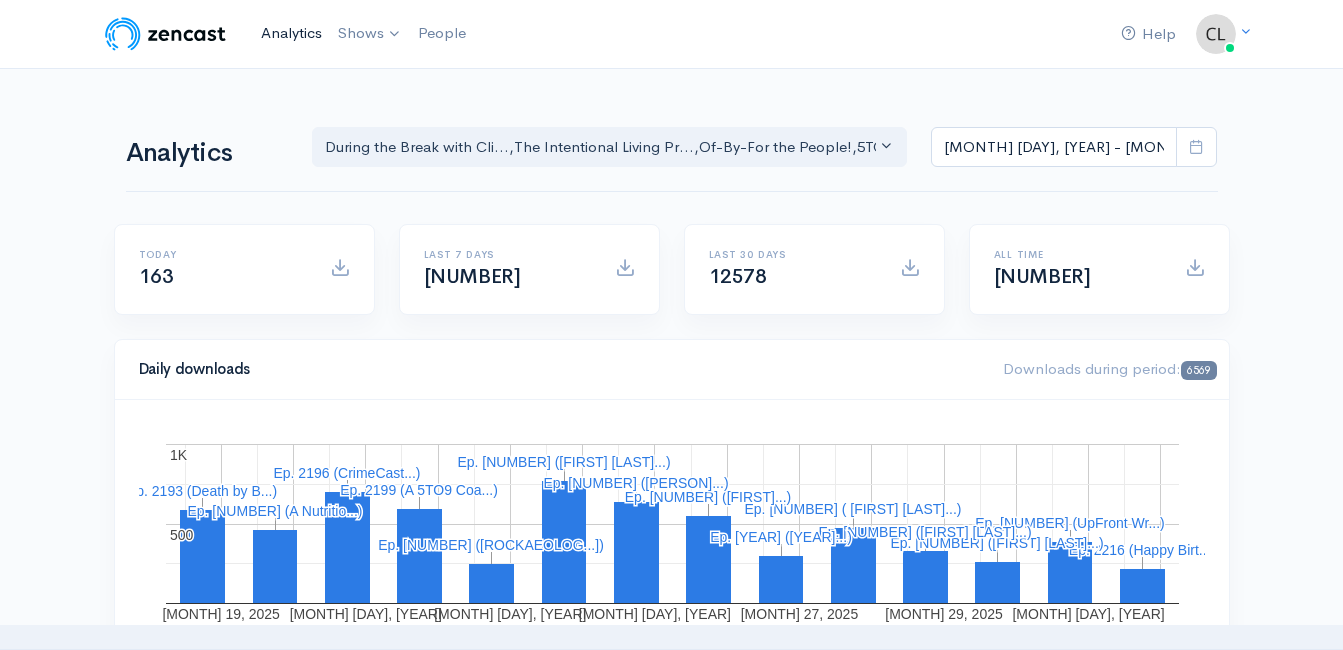 click on "Analytics" at bounding box center (291, 33) 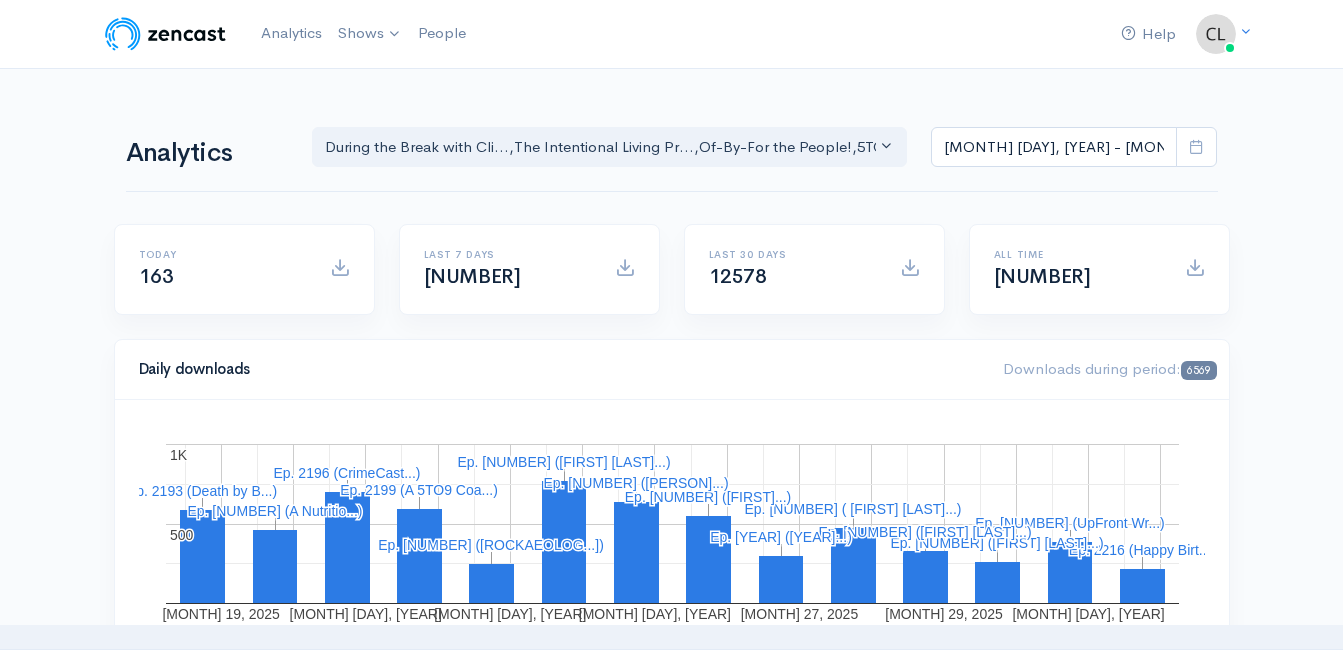 scroll, scrollTop: 0, scrollLeft: 0, axis: both 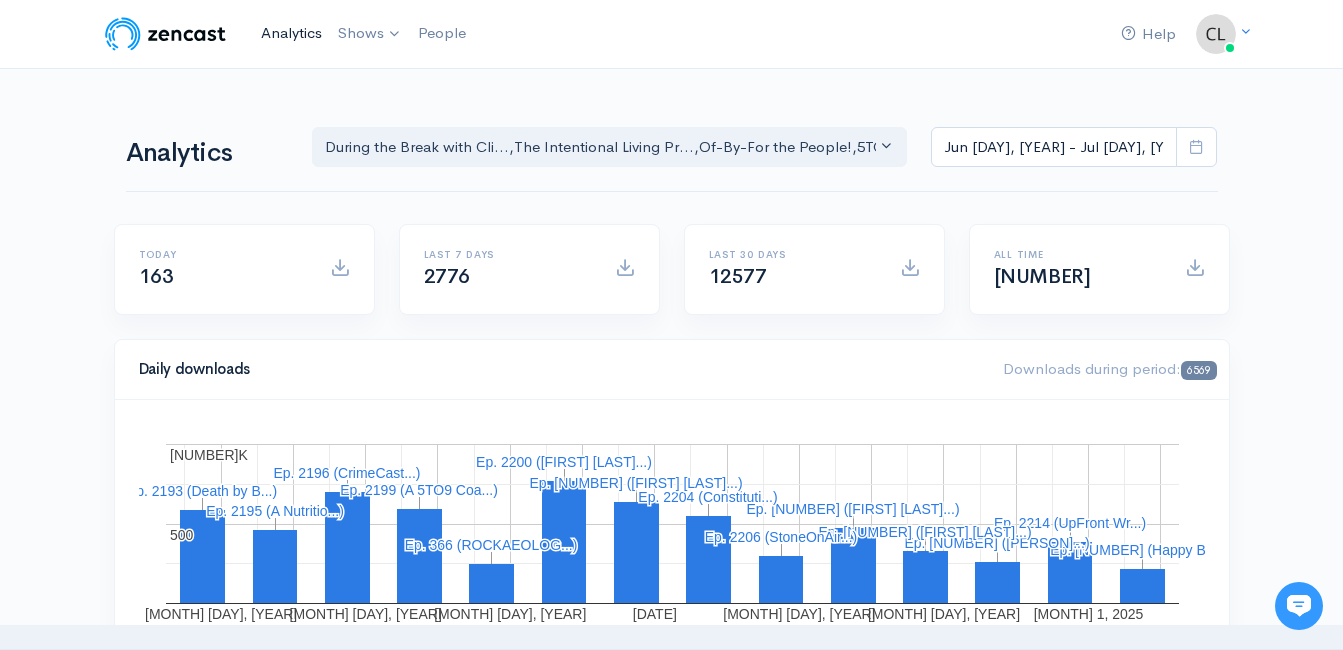 click on "Analytics" at bounding box center [291, 33] 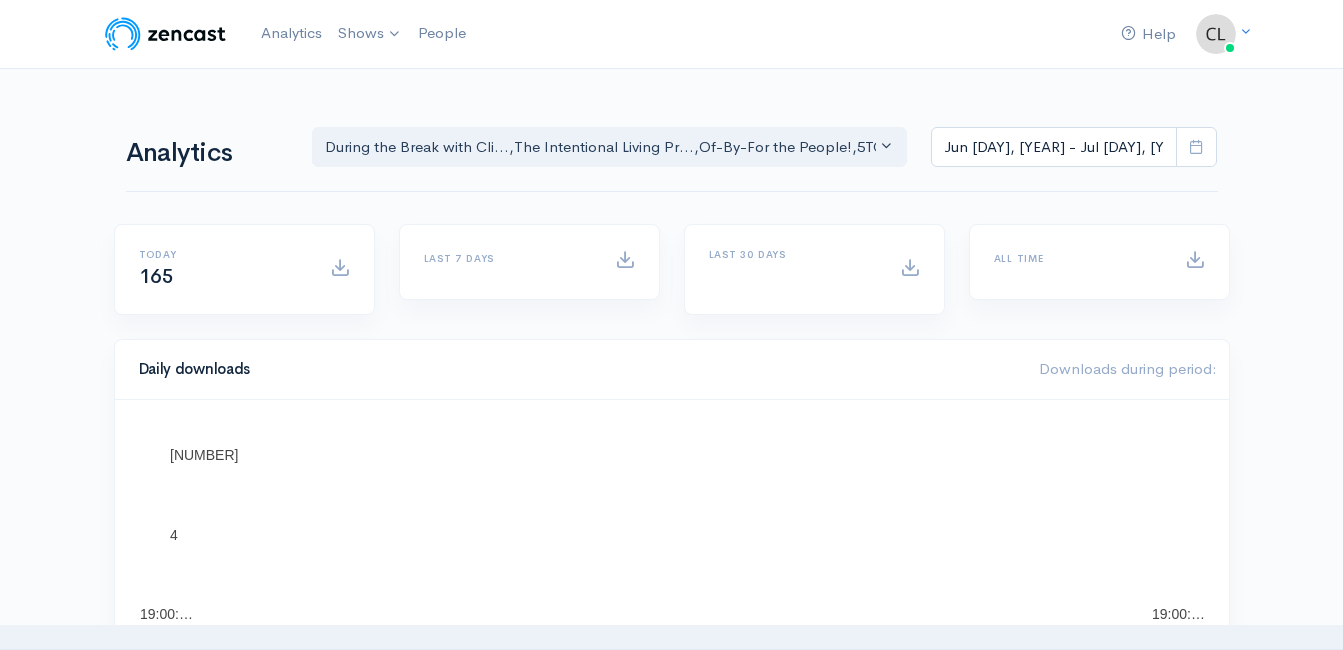 scroll, scrollTop: 0, scrollLeft: 0, axis: both 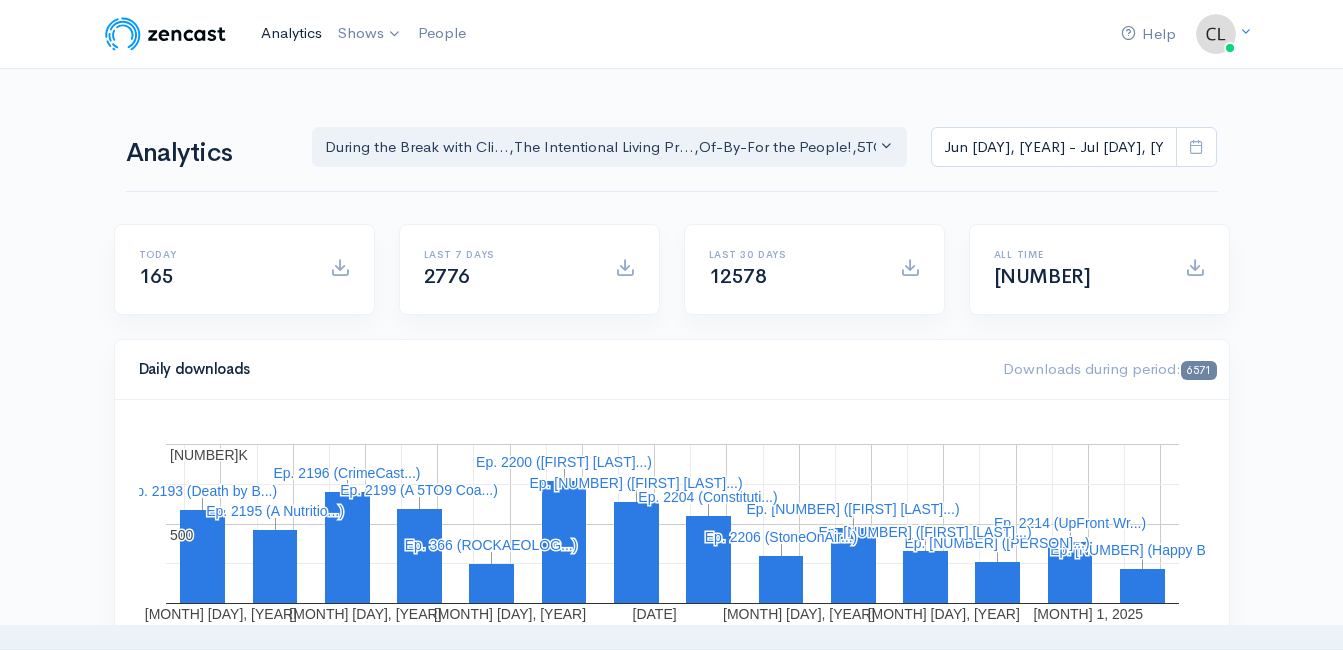 click on "Analytics" at bounding box center [291, 33] 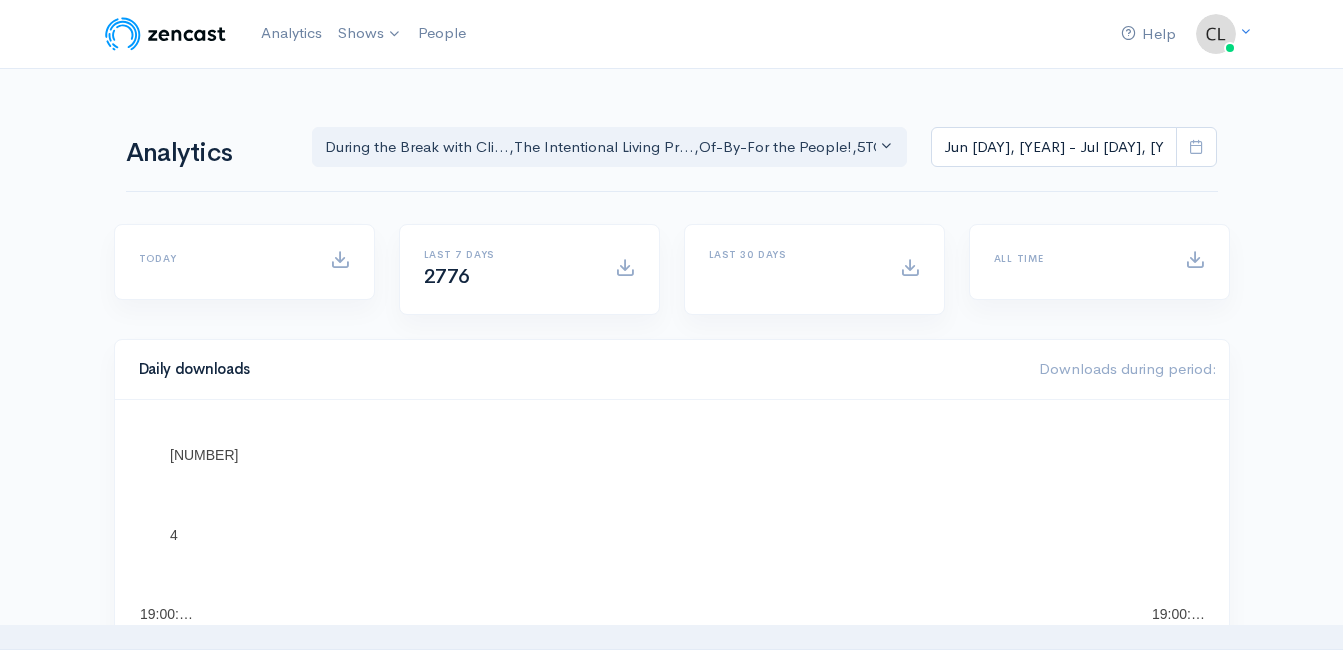 scroll, scrollTop: 0, scrollLeft: 0, axis: both 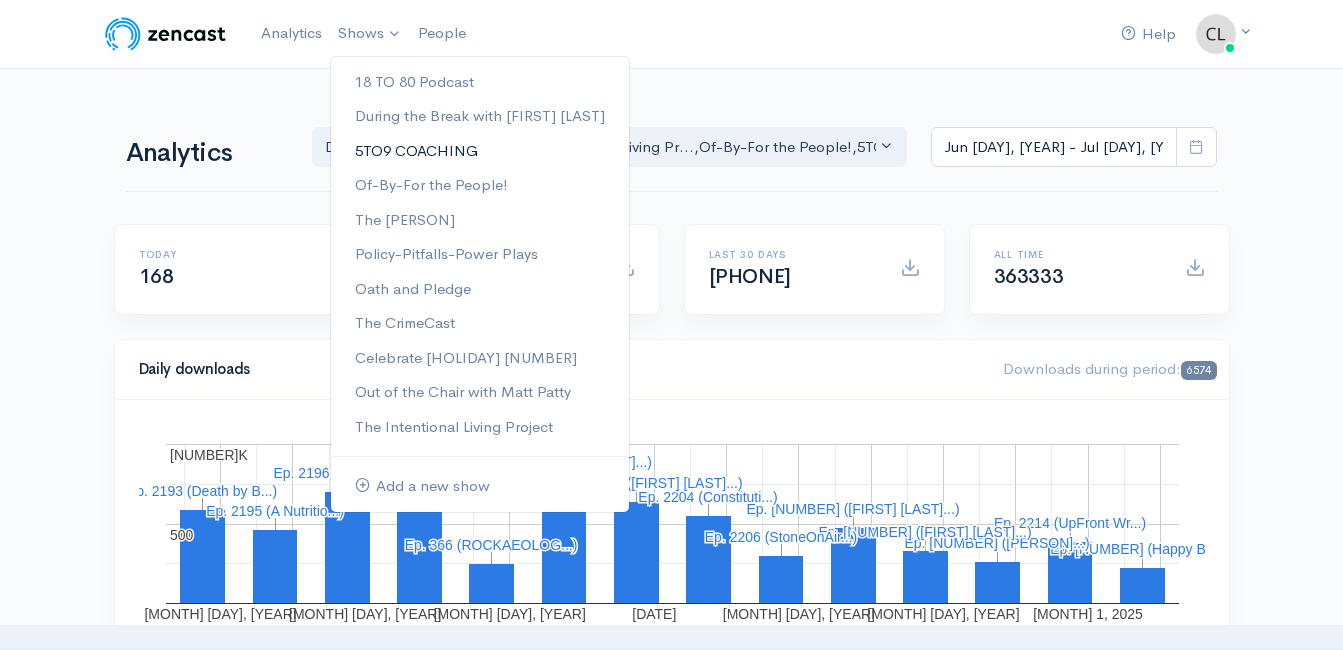 click on "5TO9 COACHING" at bounding box center [480, 151] 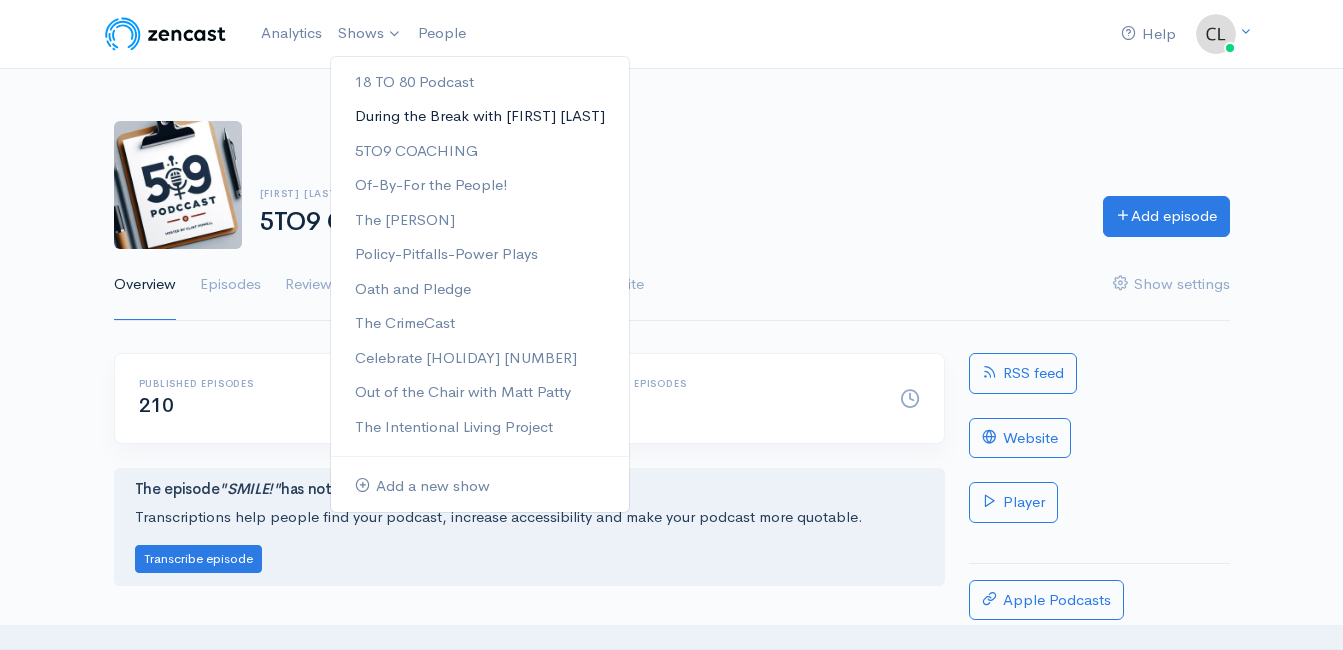 scroll, scrollTop: 0, scrollLeft: 0, axis: both 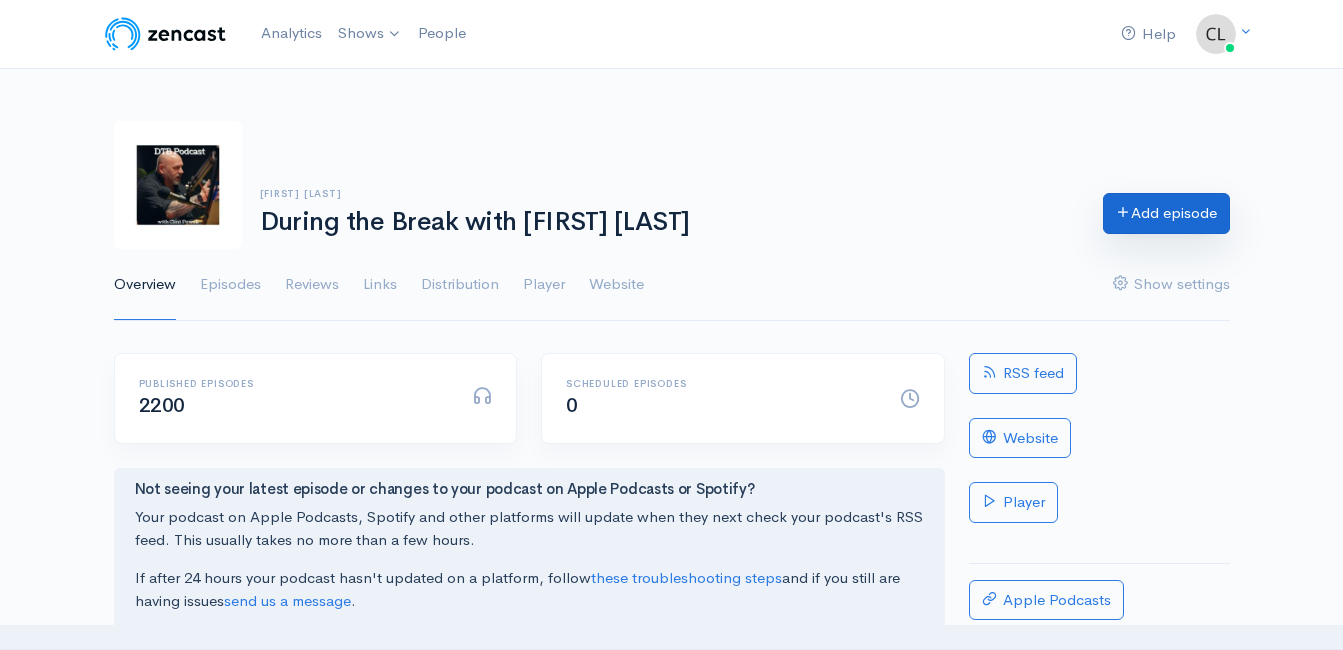 click on "Add episode" at bounding box center (1166, 213) 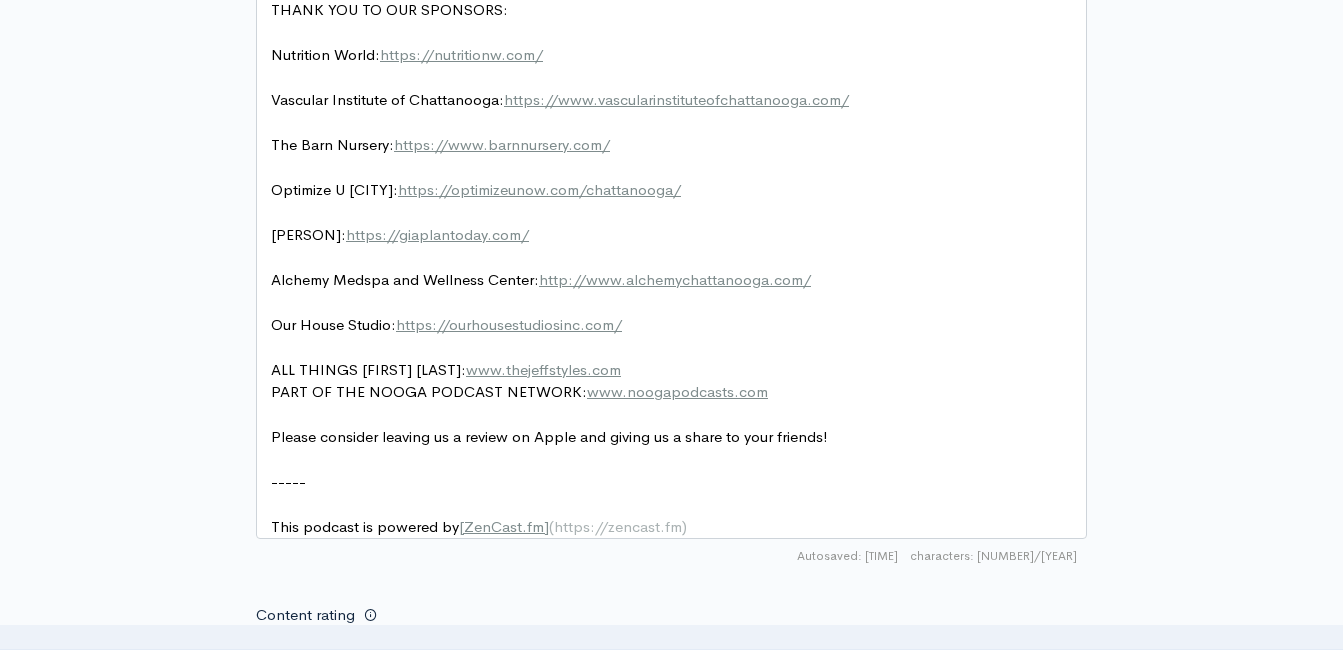 scroll, scrollTop: 1913, scrollLeft: 0, axis: vertical 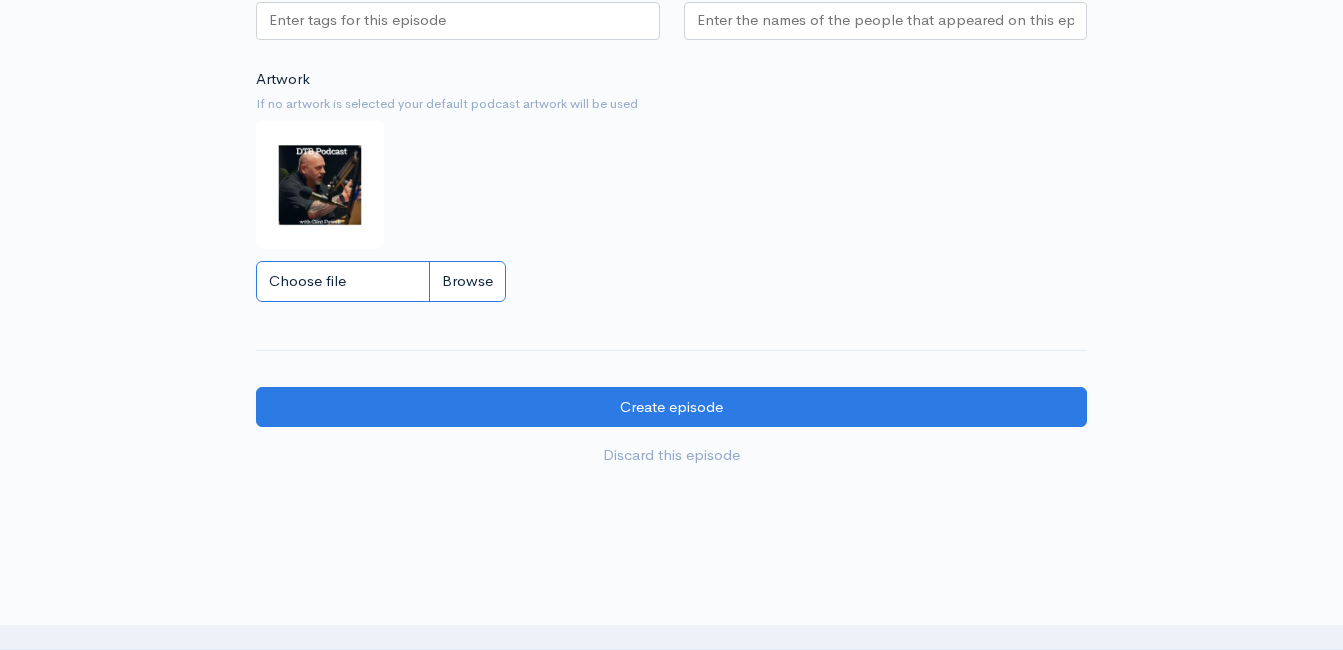 click on "Choose file" at bounding box center [381, 281] 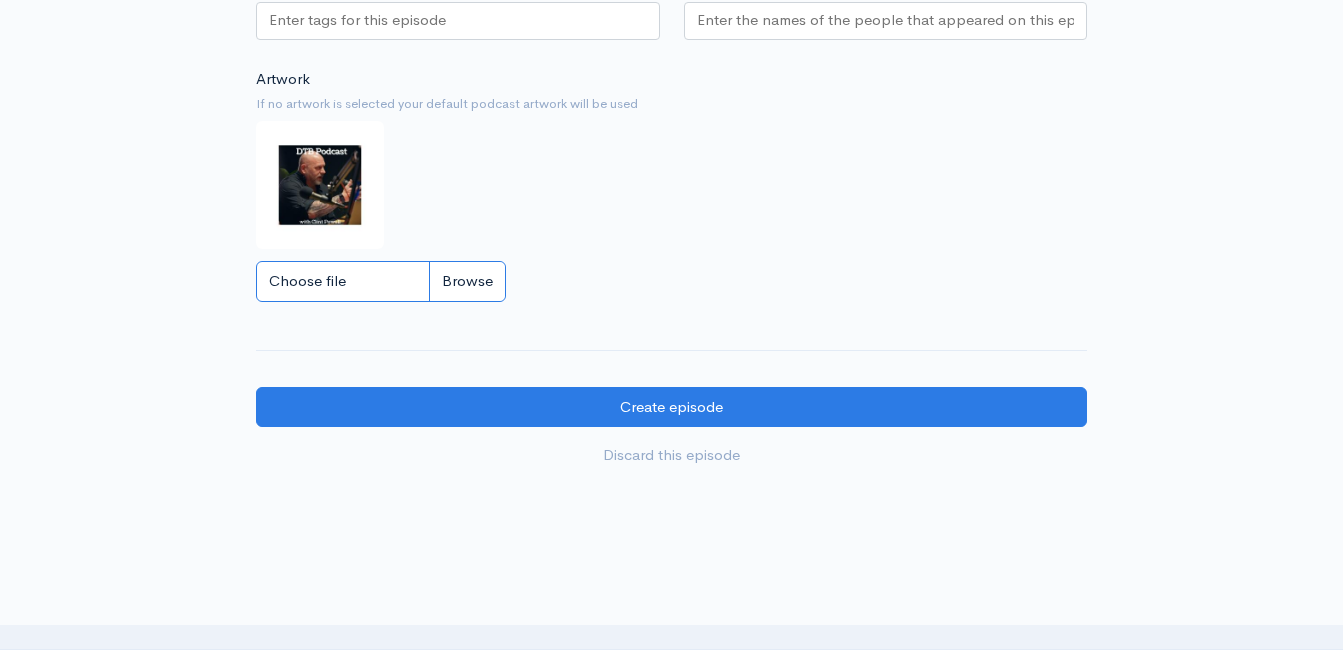 type on "C:\fakepath\IMG_7607.jpg" 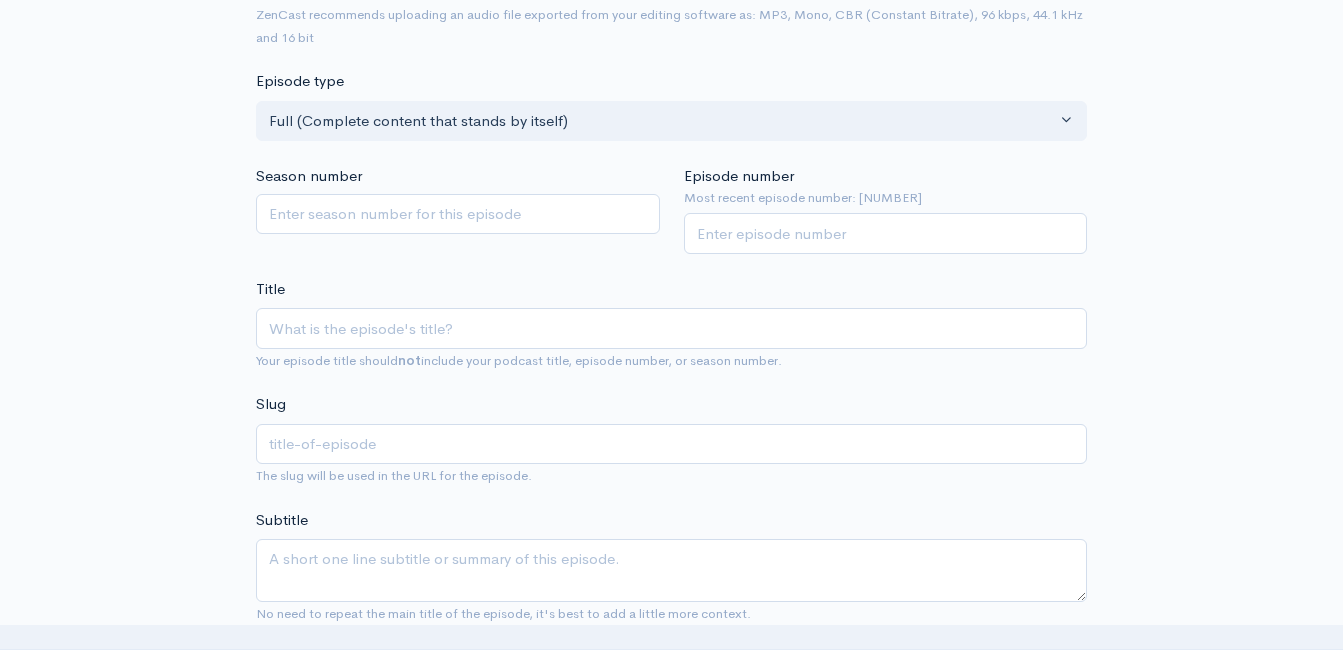 scroll, scrollTop: 313, scrollLeft: 0, axis: vertical 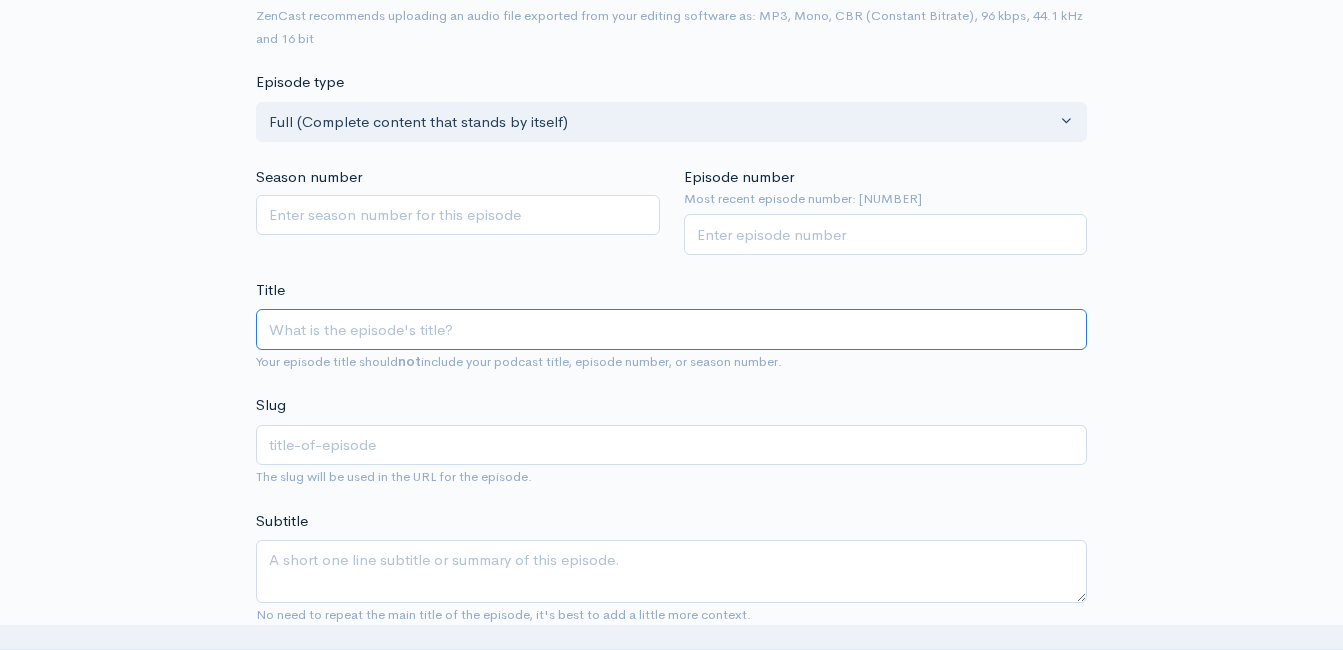 click on "Title" at bounding box center (671, 329) 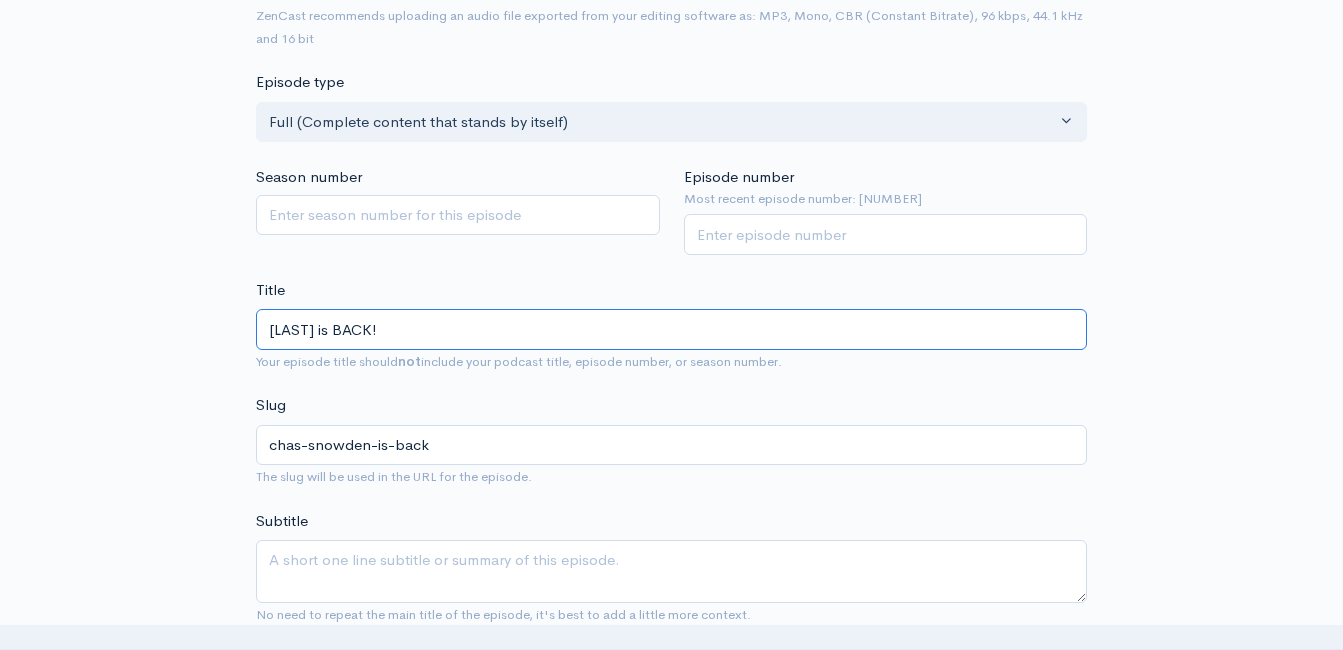 click on "Chas Snowden is BACK!" at bounding box center (671, 329) 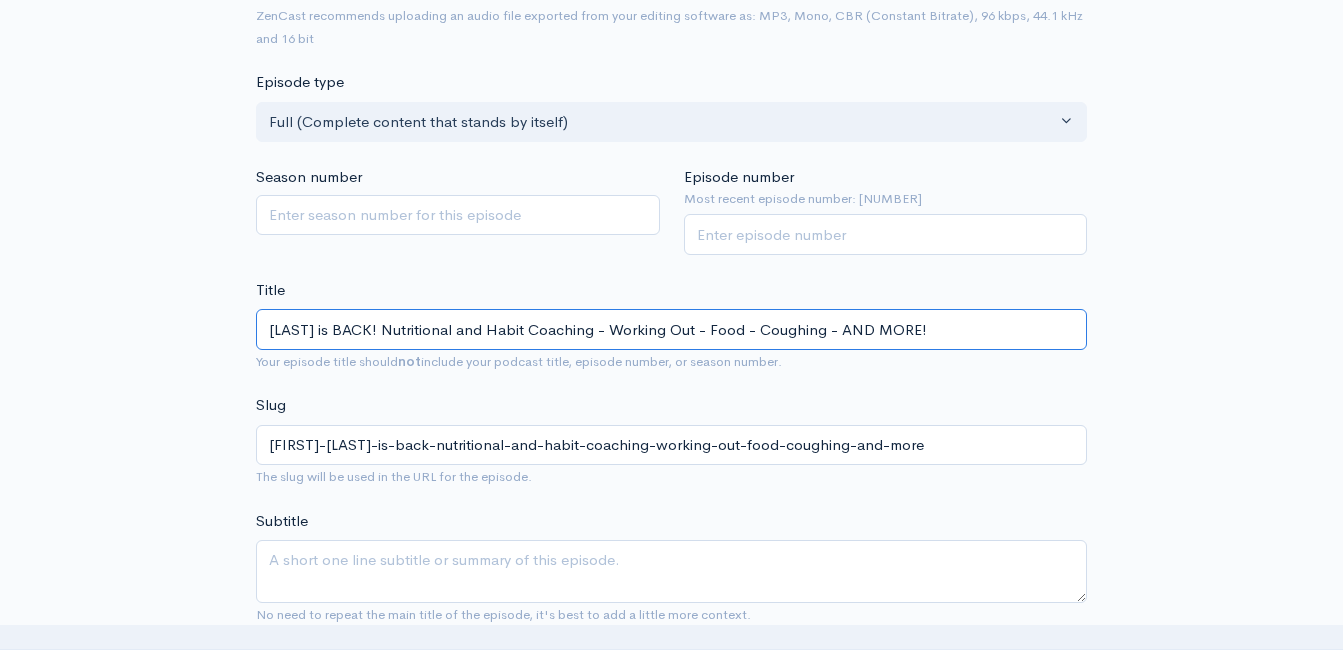 click on "Chas Snowden is BACK! Nutritional and Habit Coaching - Working Out - Food - Coughing - AND MORE!" at bounding box center (671, 329) 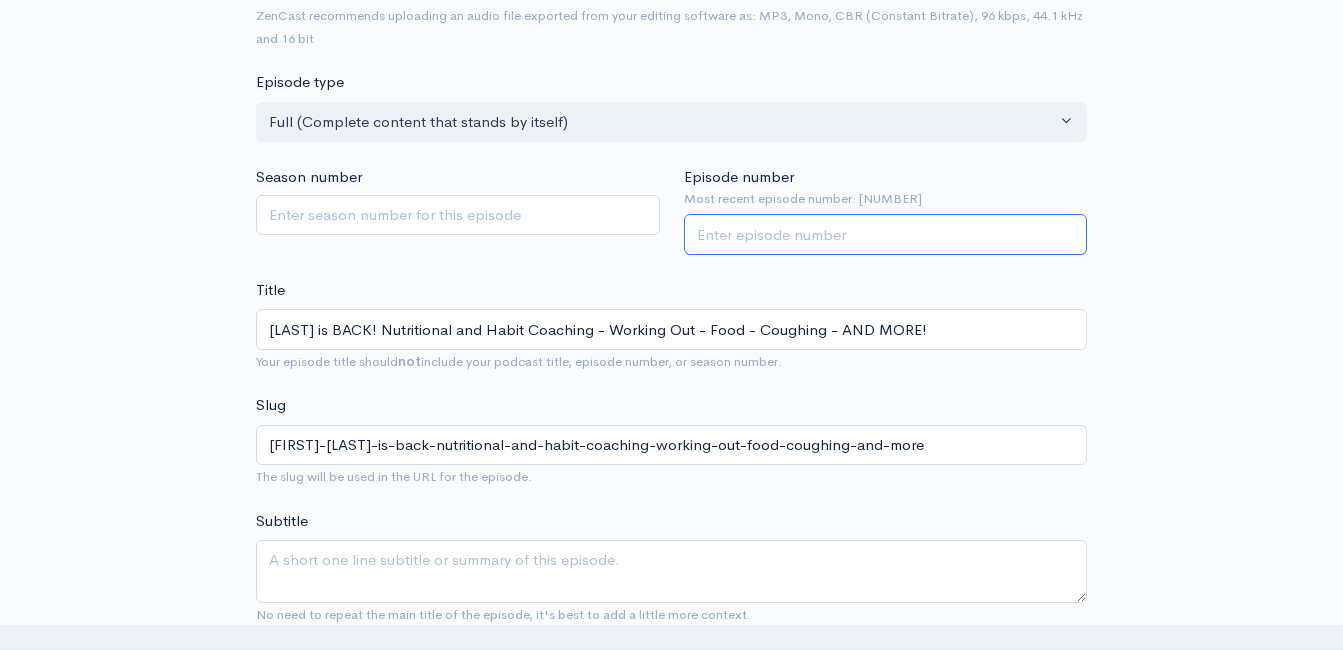 click on "Episode number" at bounding box center [886, 234] 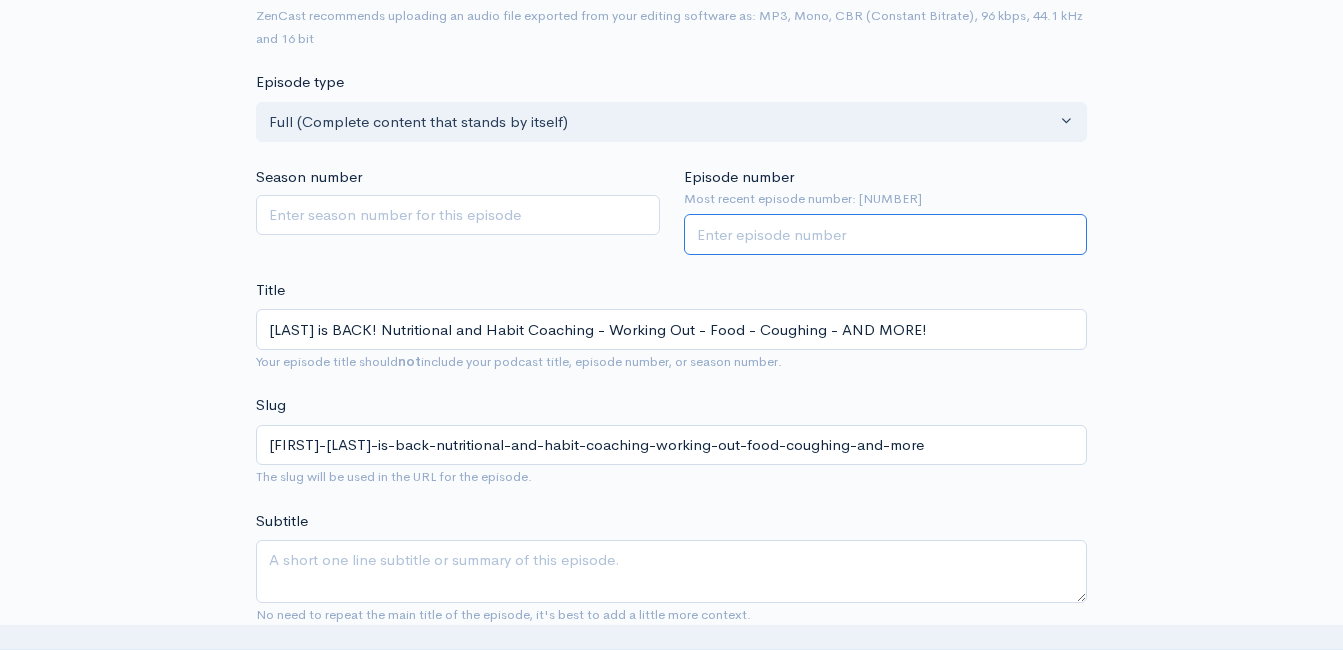type on "2217" 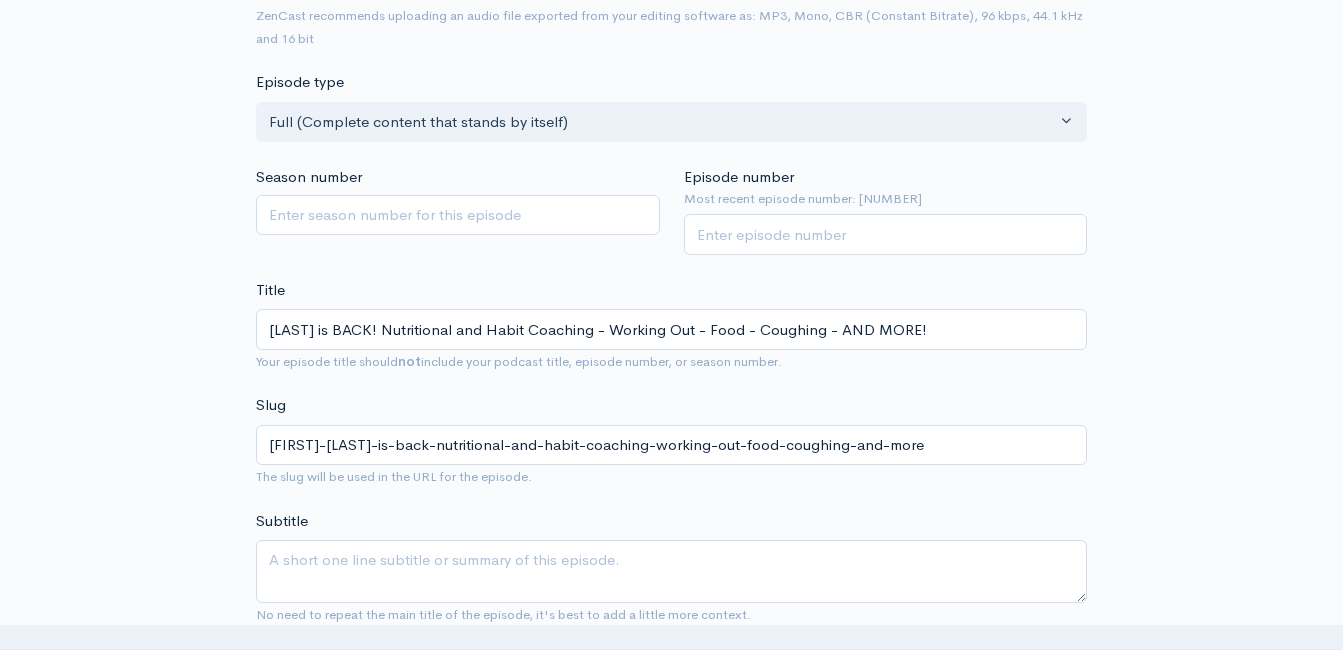 click on "Title   Chas Snowden is BACK! Nutritional and Habit Coaching - Working Out - Food - Coughing - AND MORE!   Your episode title should  not  include your podcast
title, episode number, or season number." at bounding box center [671, 326] 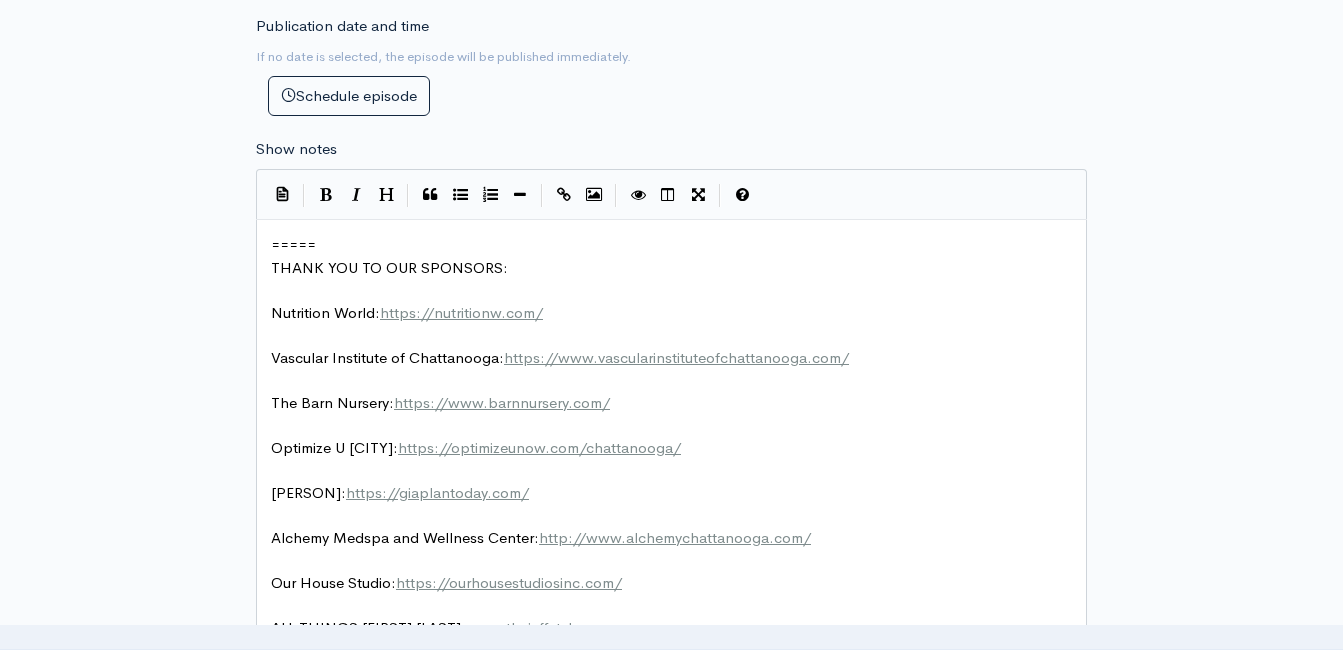 scroll, scrollTop: 1013, scrollLeft: 0, axis: vertical 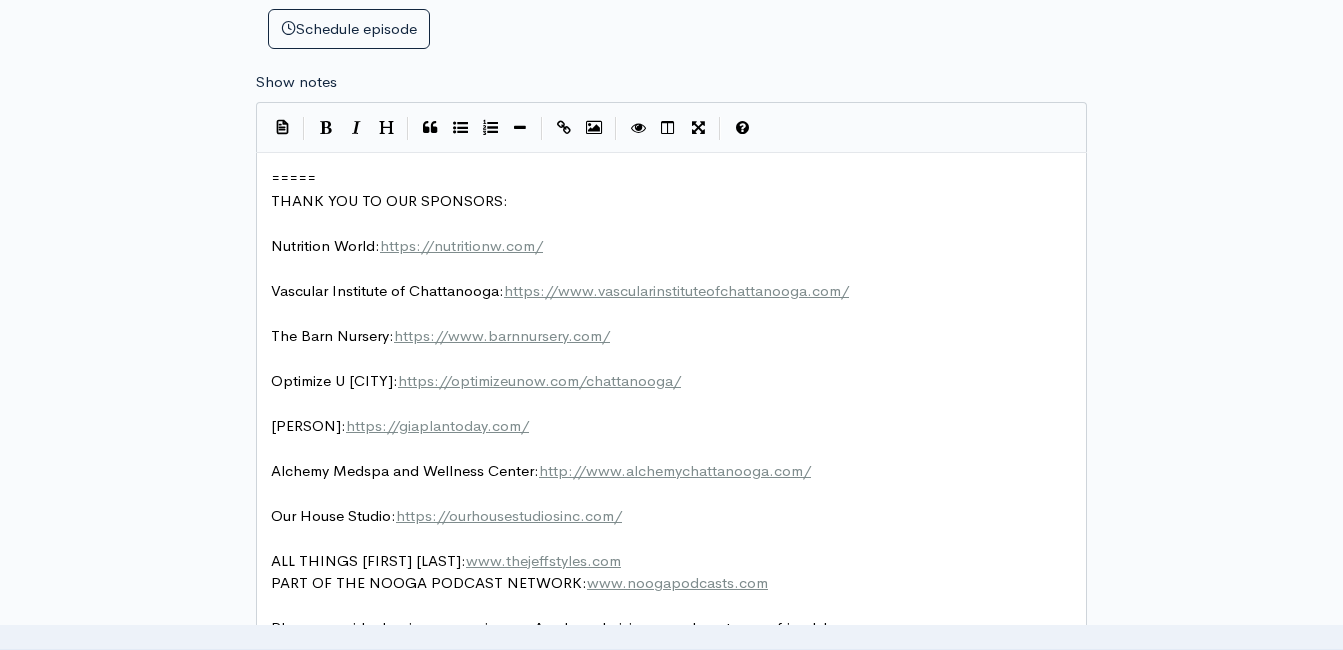 click on "=====" at bounding box center [679, 178] 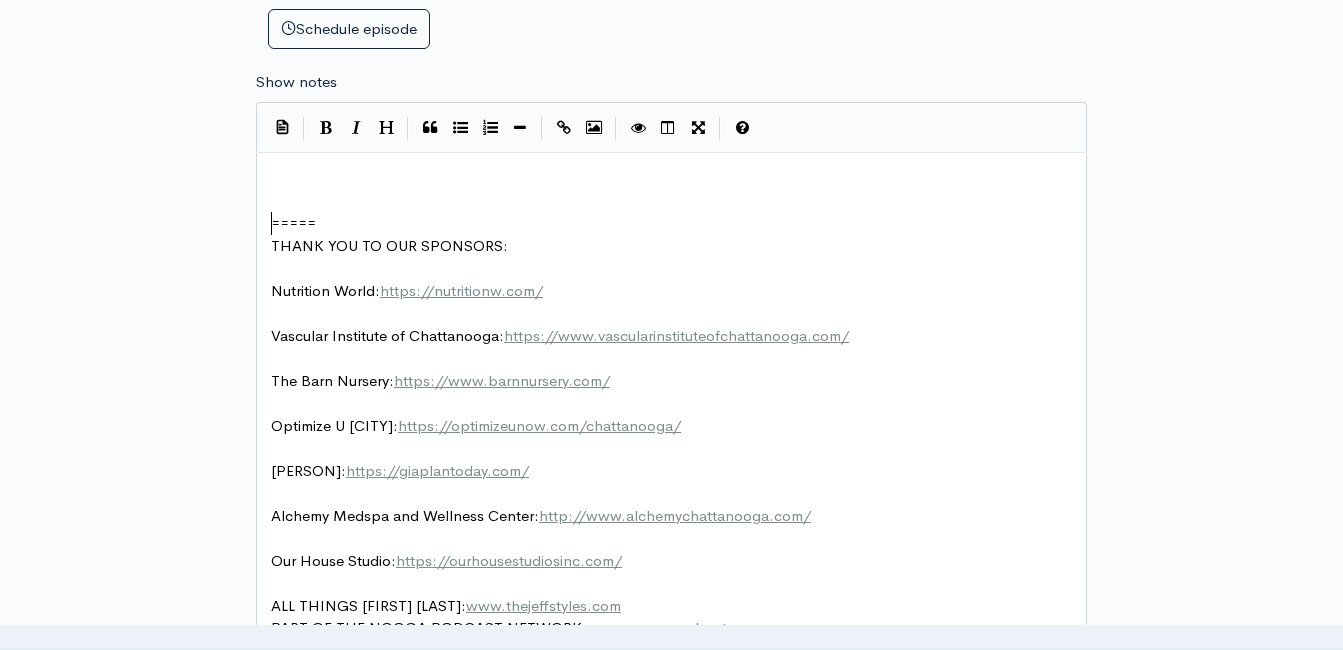 click on "​" at bounding box center [679, 178] 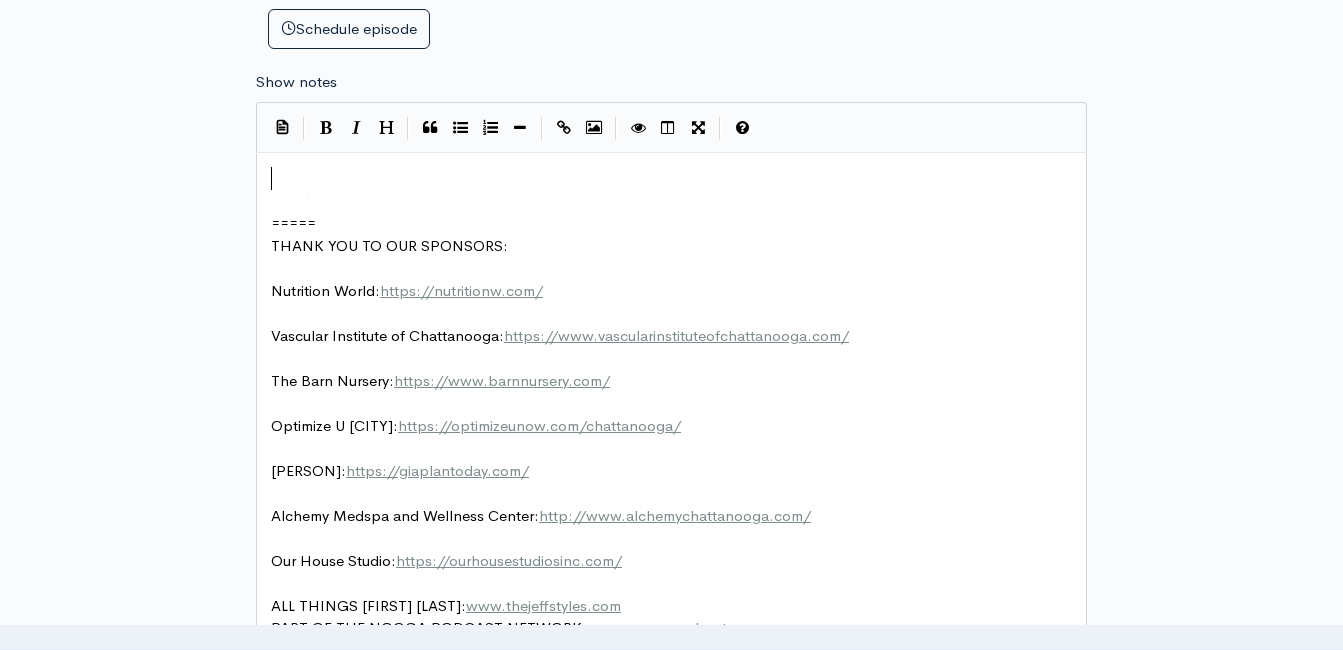 scroll, scrollTop: 0, scrollLeft: 0, axis: both 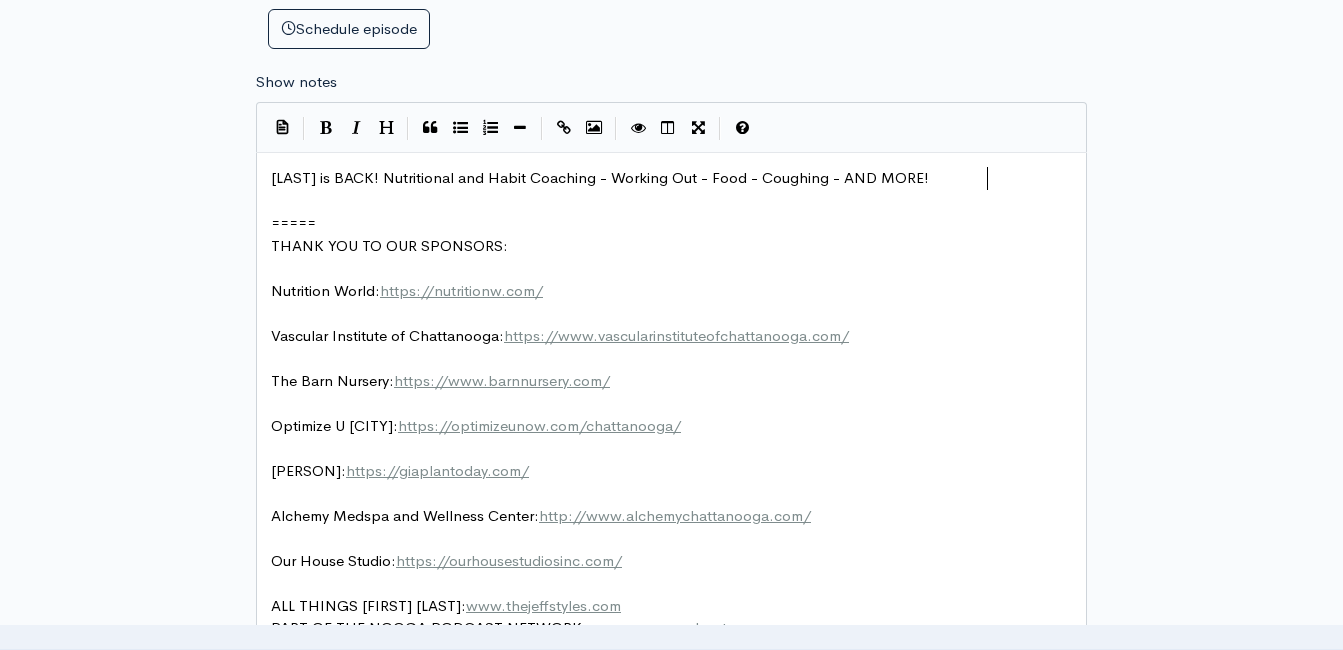 click on "Chas Snowden is BACK! Nutritional and Habit Coaching - Working Out - Food - Coughing - AND MORE!" at bounding box center (600, 177) 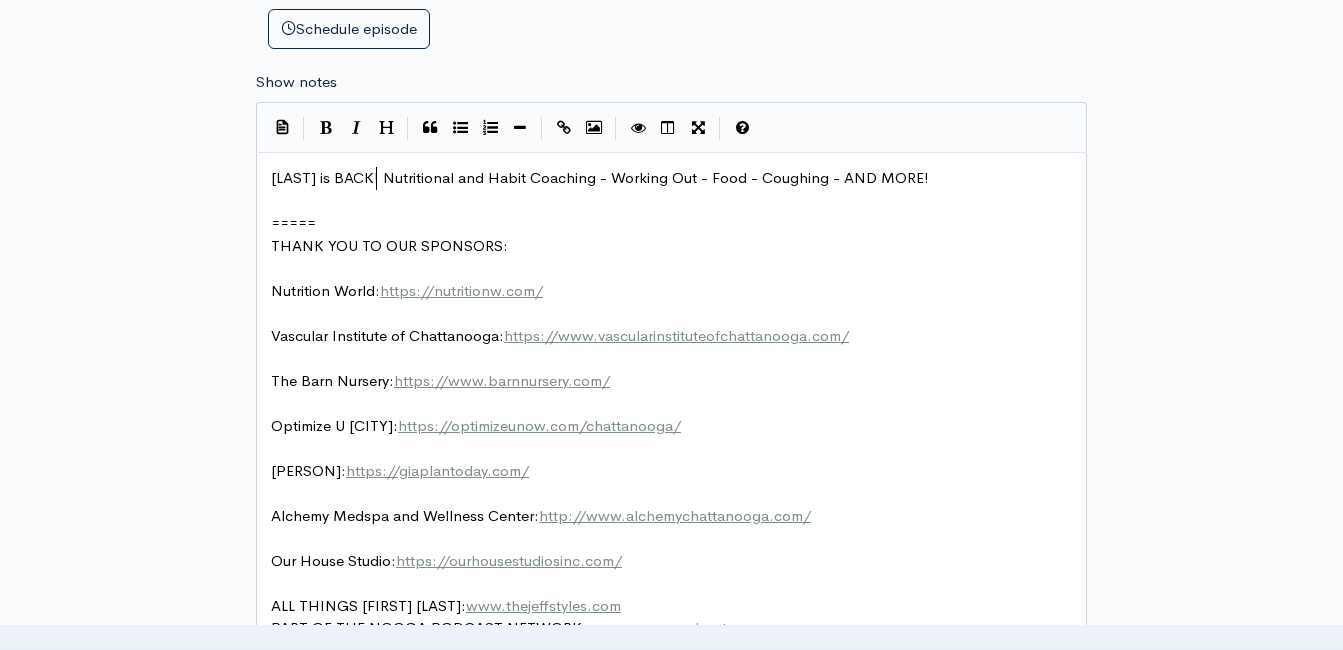scroll, scrollTop: 1, scrollLeft: 0, axis: vertical 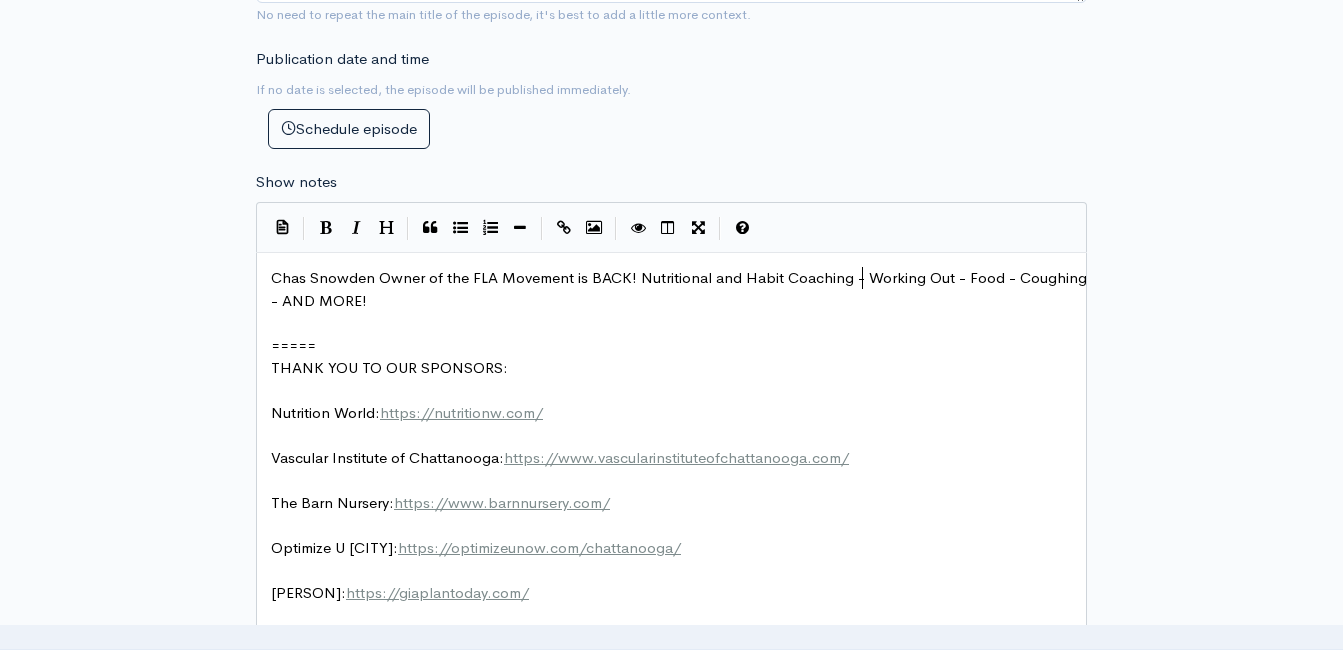 click on "Chas Snowden Owner of the FLA Movement is BACK! Nutritional and Habit Coaching - Working Out - Food - Coughing - AND MORE!" at bounding box center (681, 289) 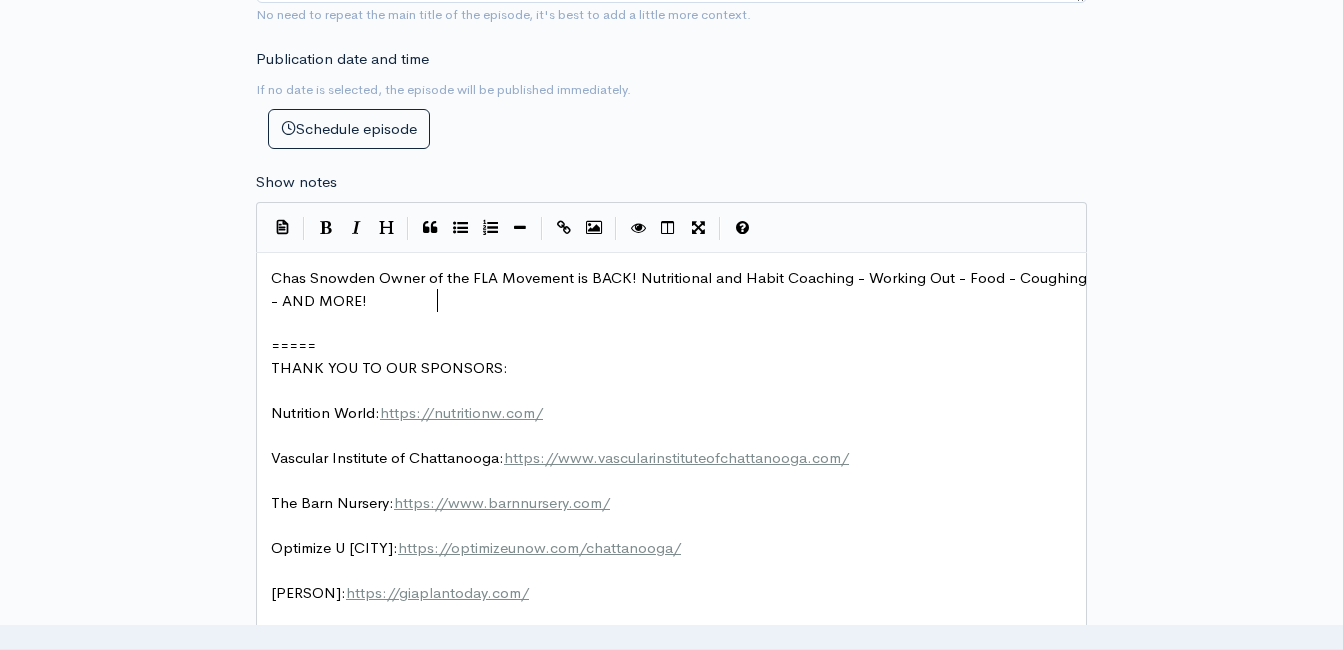 click on "Chas Snowden Owner of the FLA Movement is BACK! Nutritional and Habit Coaching - Working Out - Food - Coughing - AND MORE!" at bounding box center (681, 289) 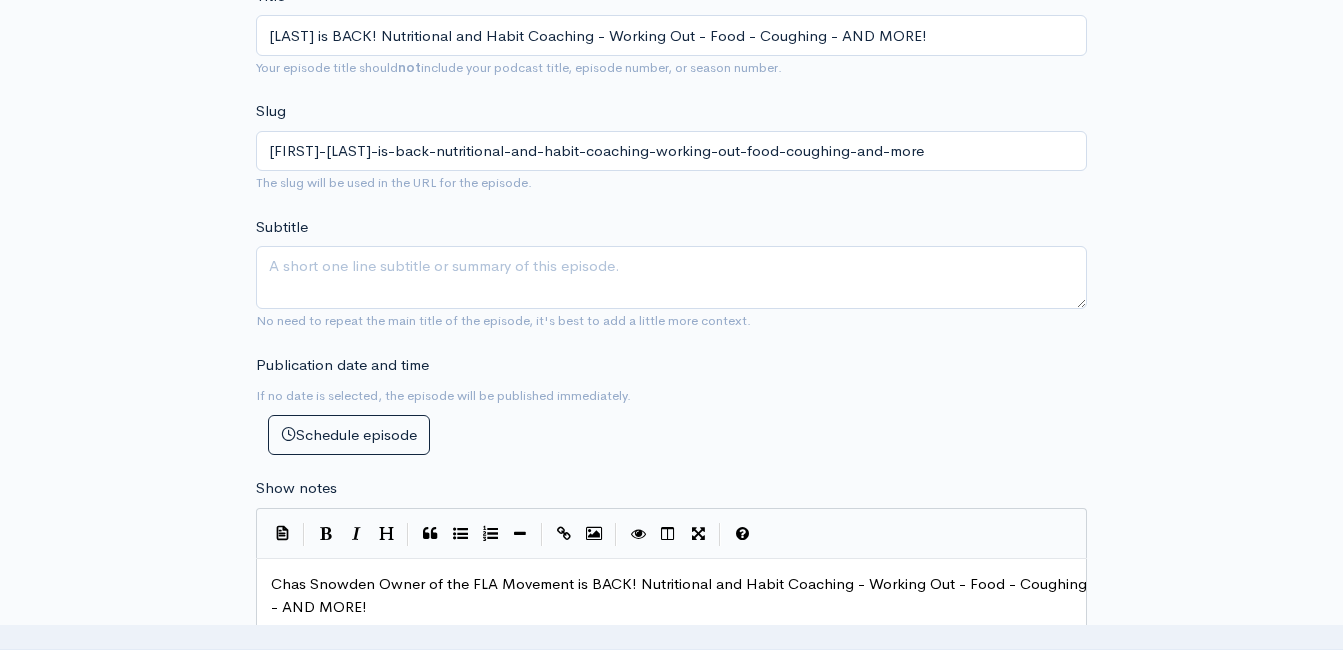 scroll, scrollTop: 513, scrollLeft: 0, axis: vertical 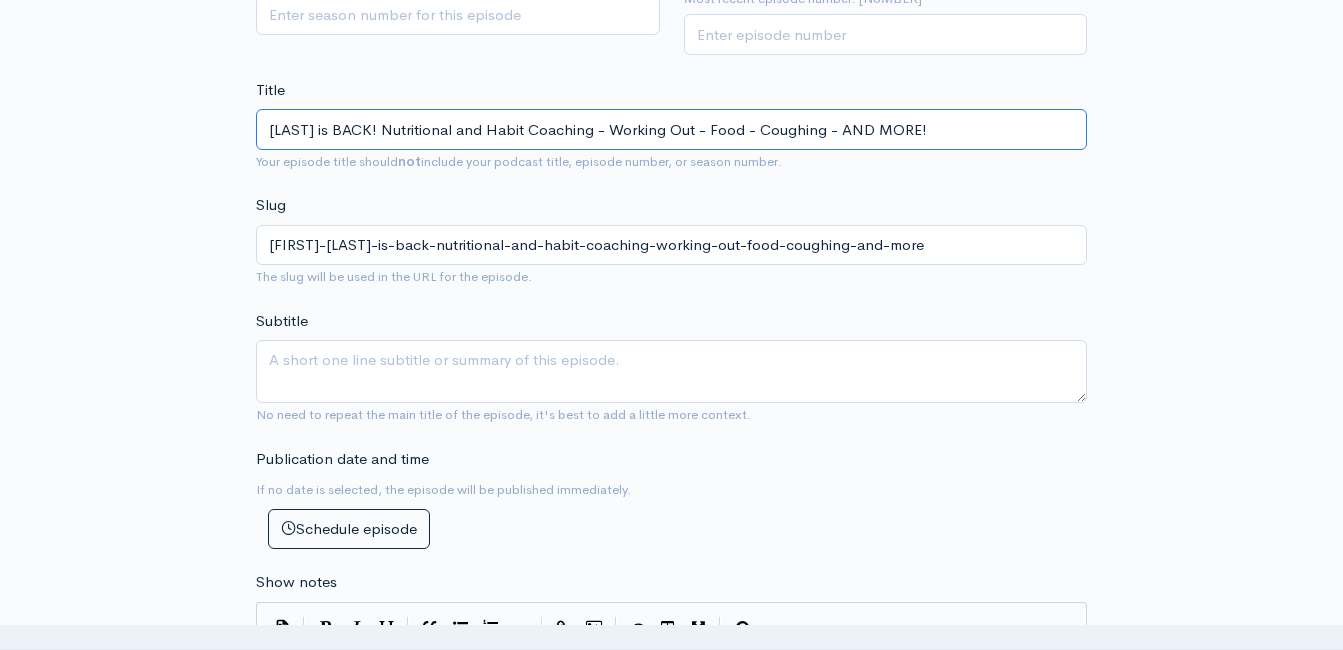 click on "Chas Snowden is BACK! Nutritional and Habit Coaching - Working Out - Food - Coughing - AND MORE!" at bounding box center [671, 129] 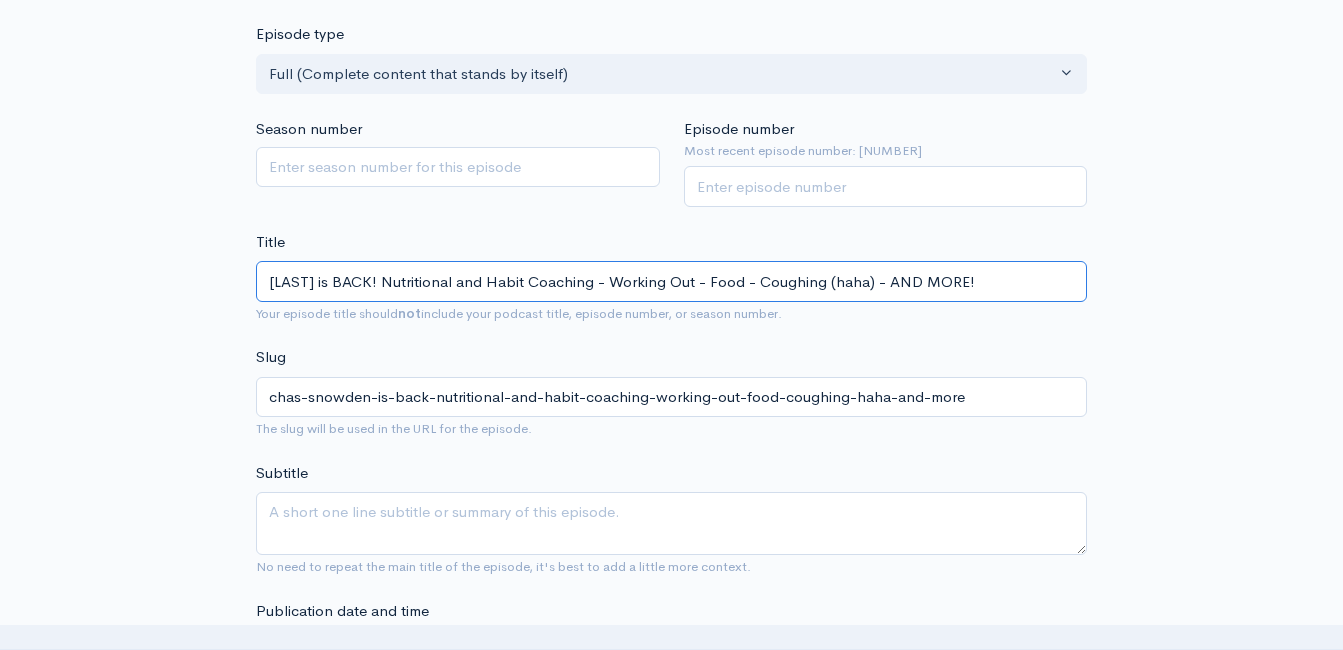 scroll, scrollTop: 0, scrollLeft: 0, axis: both 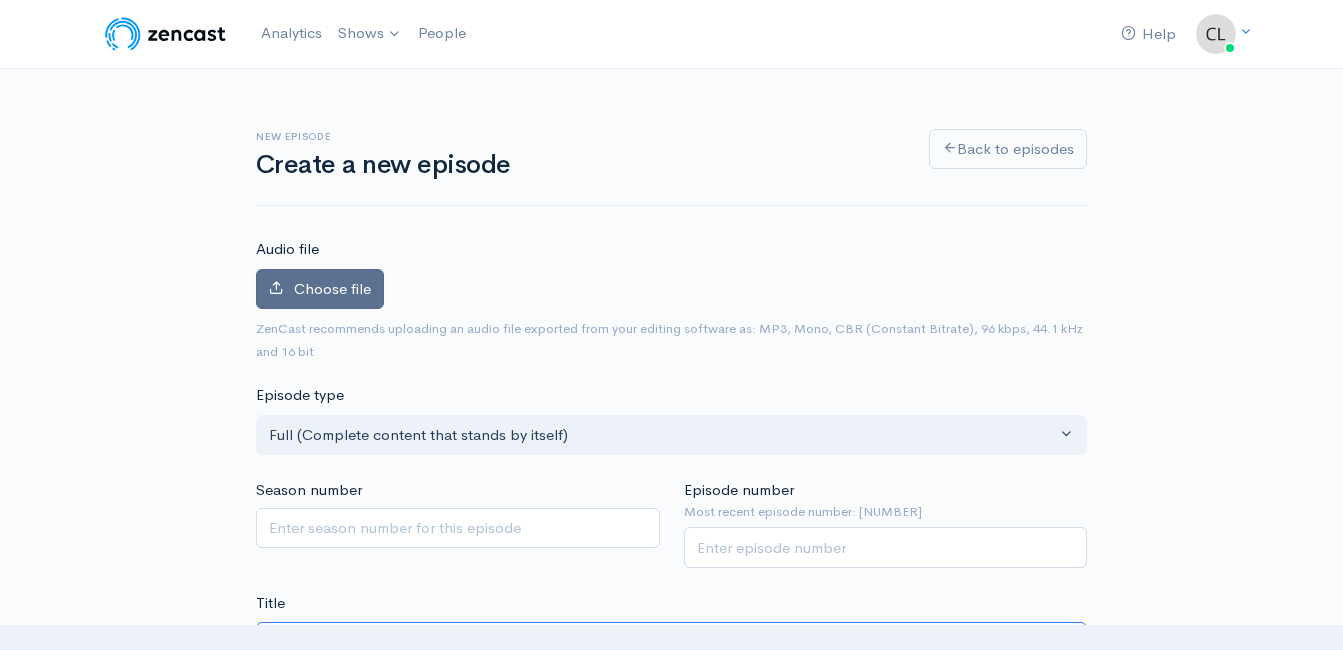 type on "Chas Snowden is BACK! Nutritional and Habit Coaching - Working Out - Food - Coughing (haha) - AND MORE!" 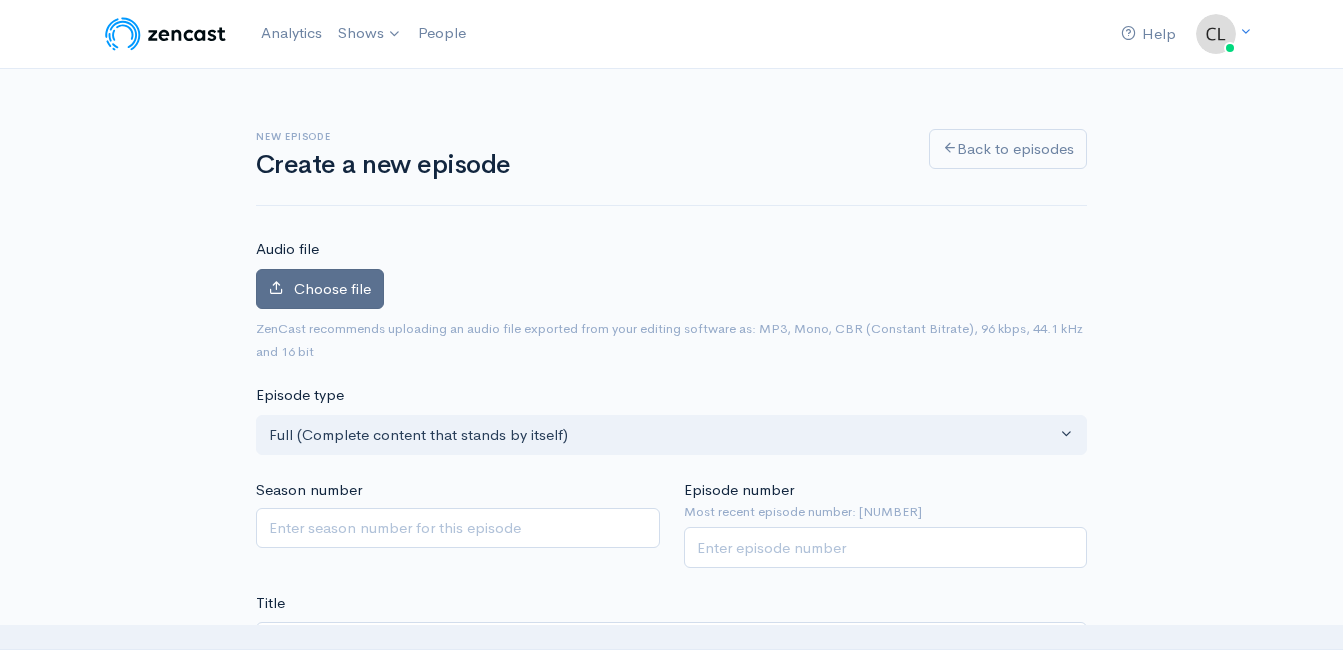 click on "Choose file" at bounding box center (320, 289) 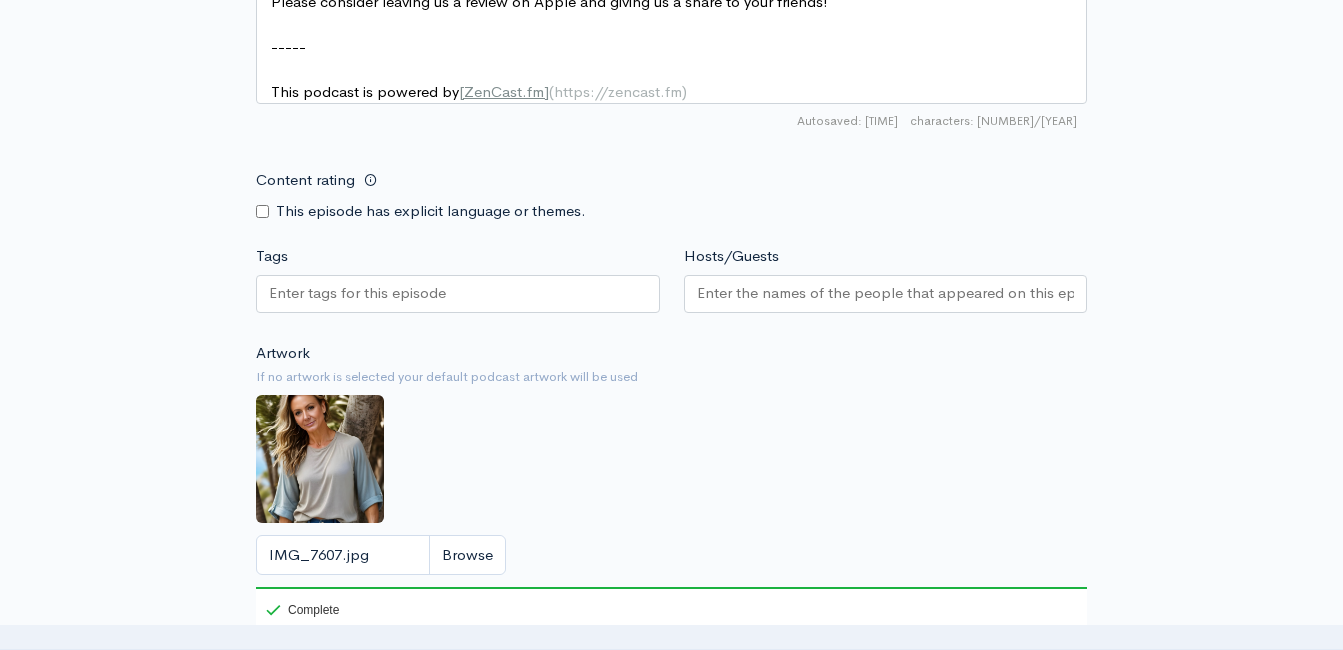 scroll, scrollTop: 2200, scrollLeft: 0, axis: vertical 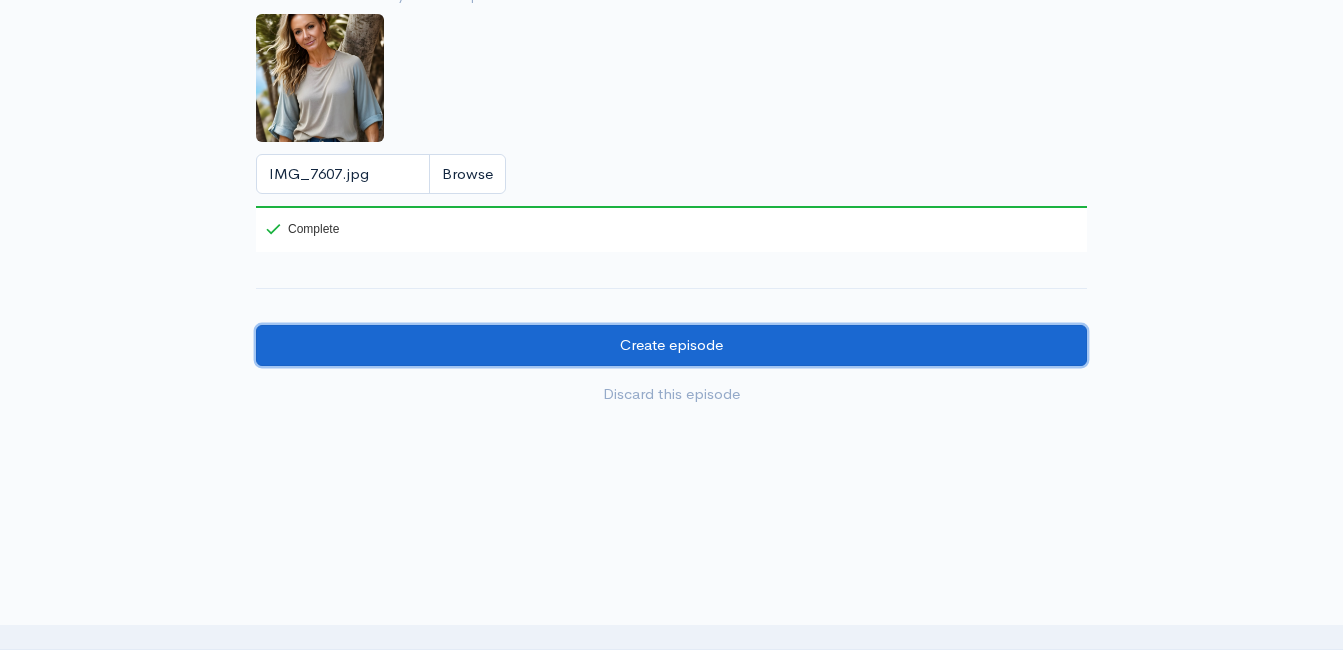click on "Create episode" at bounding box center (671, 345) 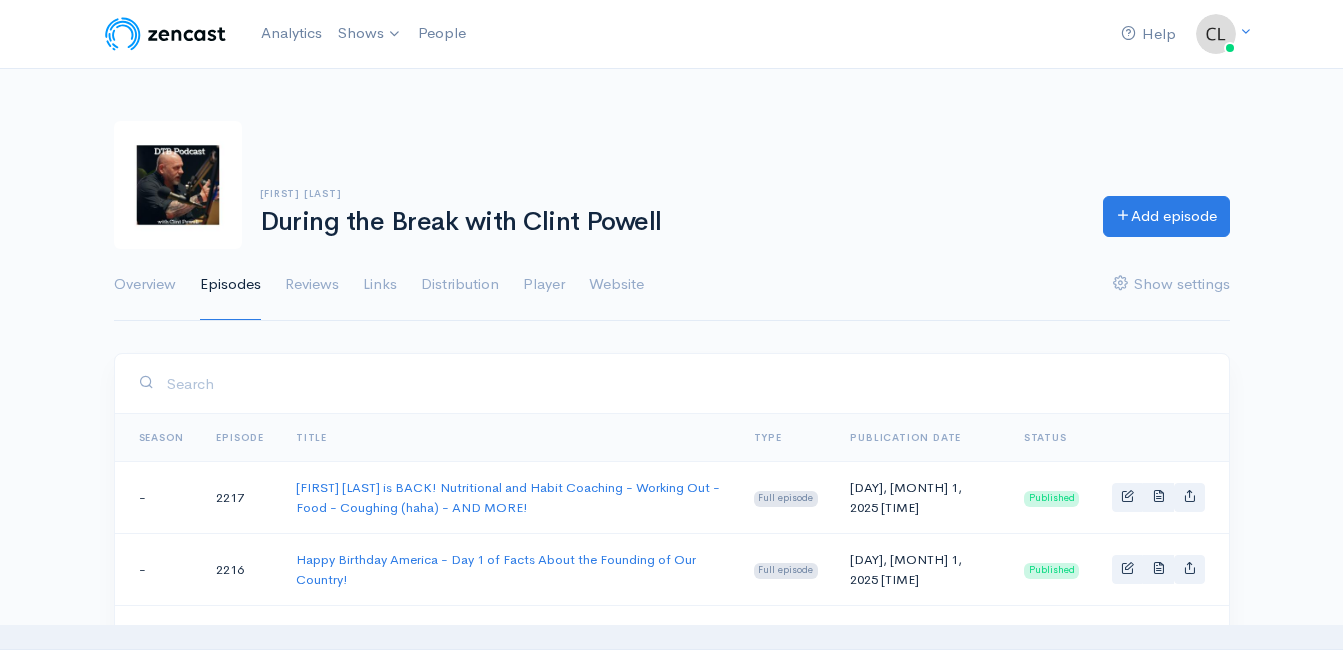 scroll, scrollTop: 0, scrollLeft: 0, axis: both 